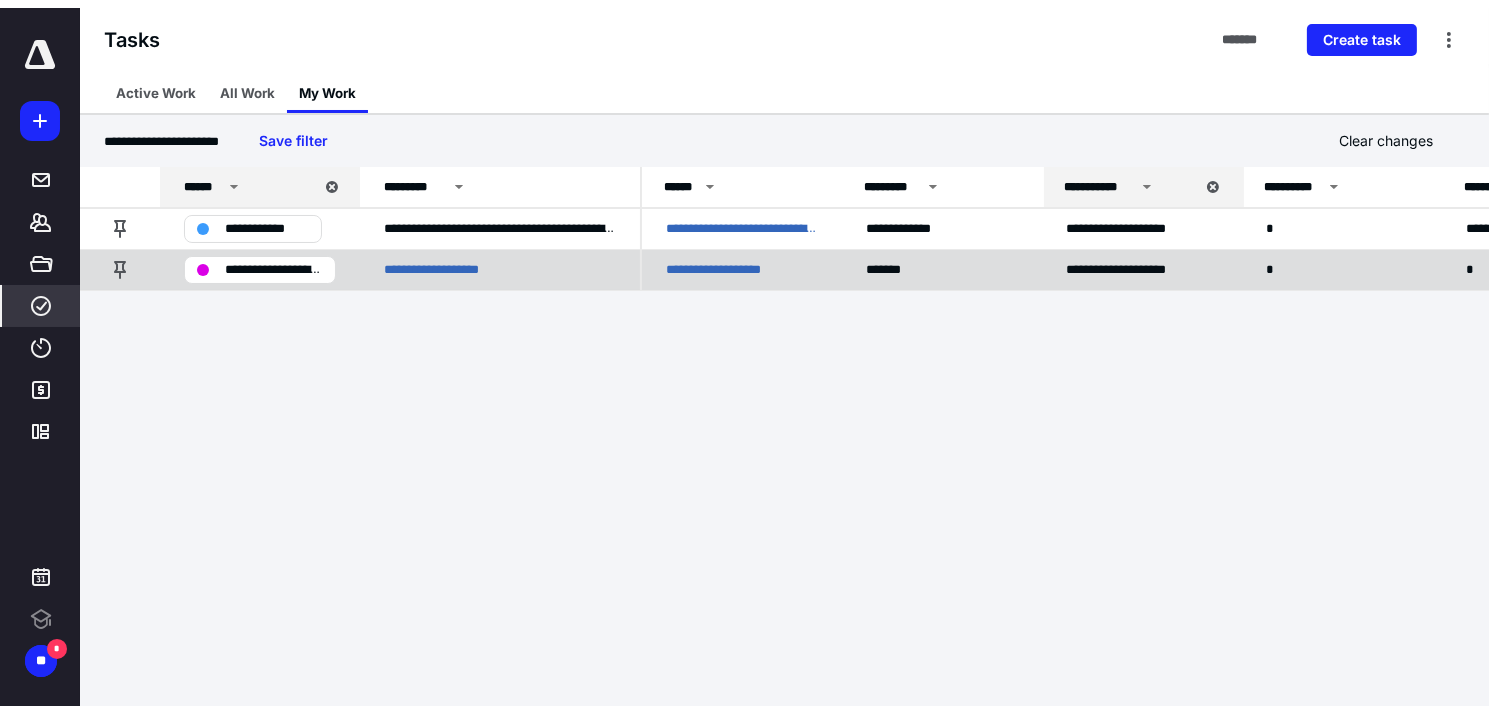 scroll, scrollTop: 0, scrollLeft: 0, axis: both 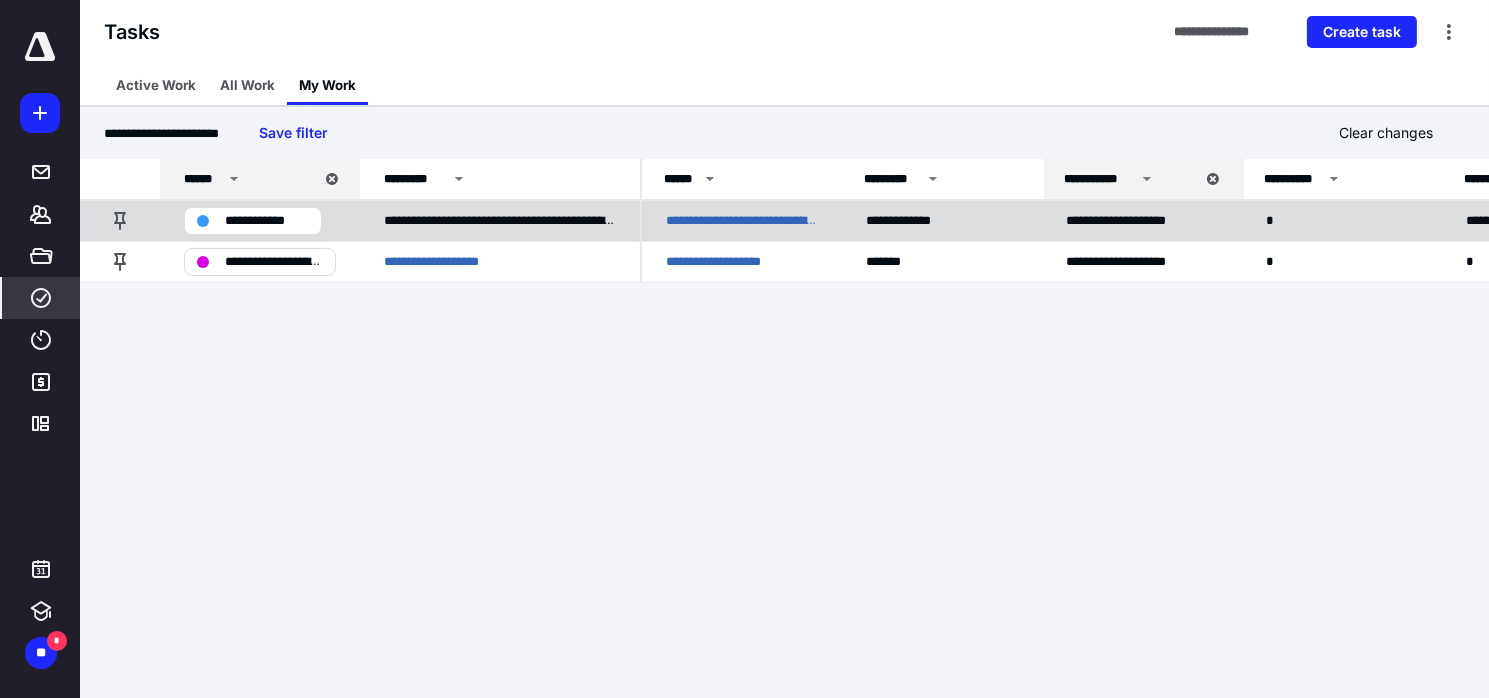 click on "**********" at bounding box center [742, 220] 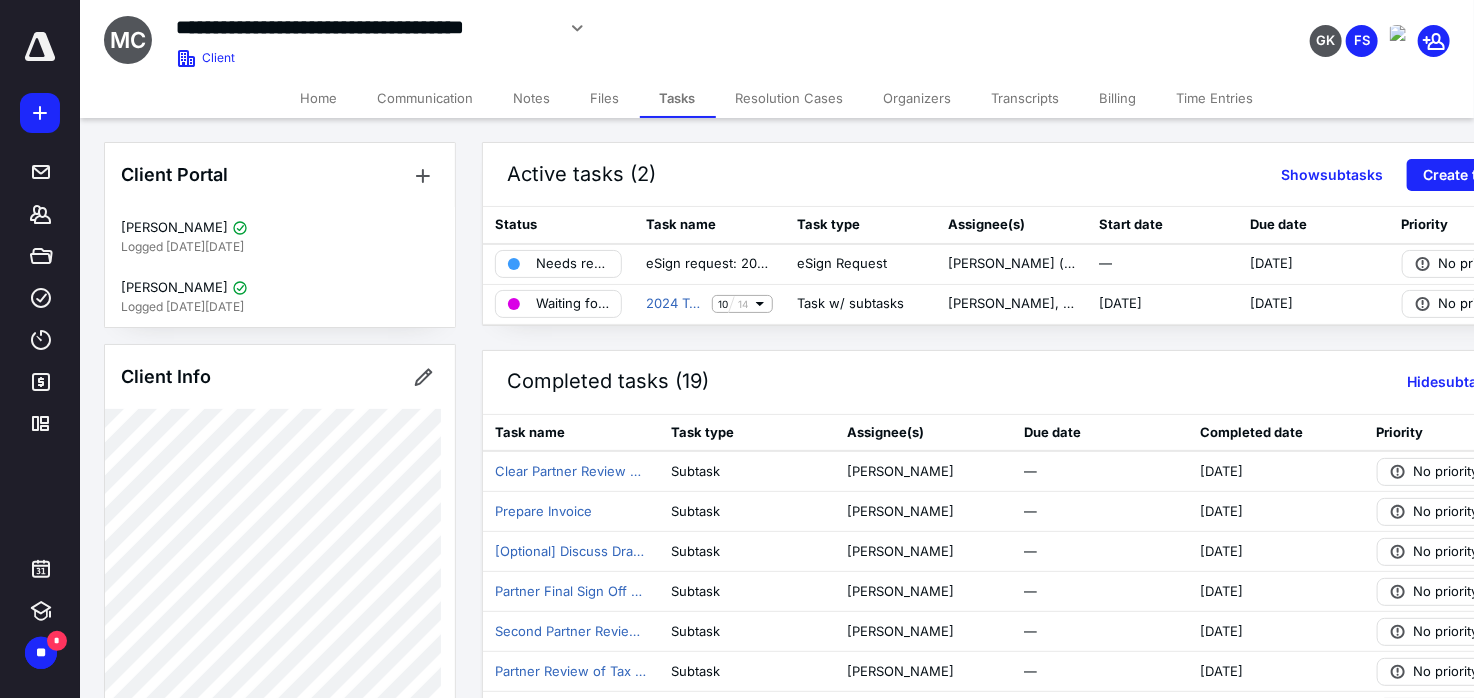 click on "Files" at bounding box center (605, 98) 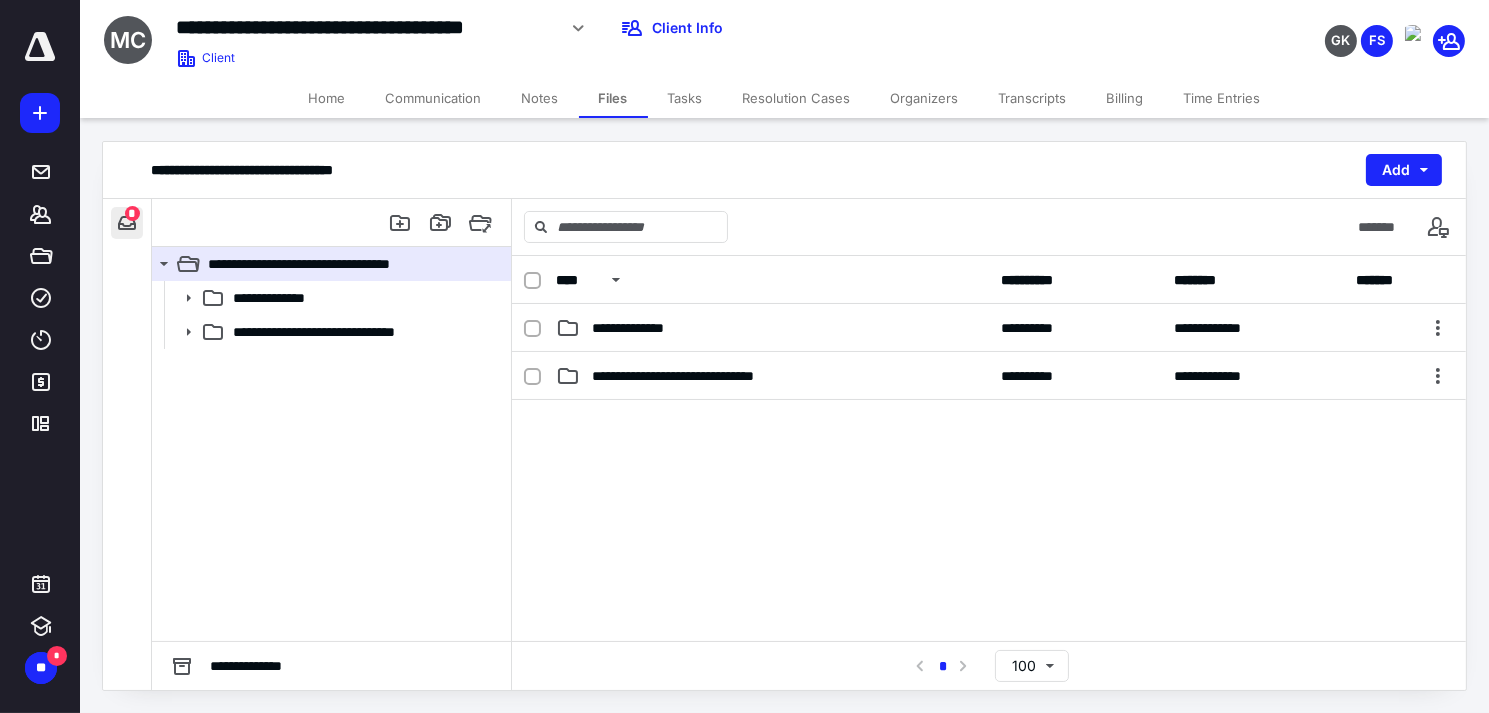 click at bounding box center [127, 223] 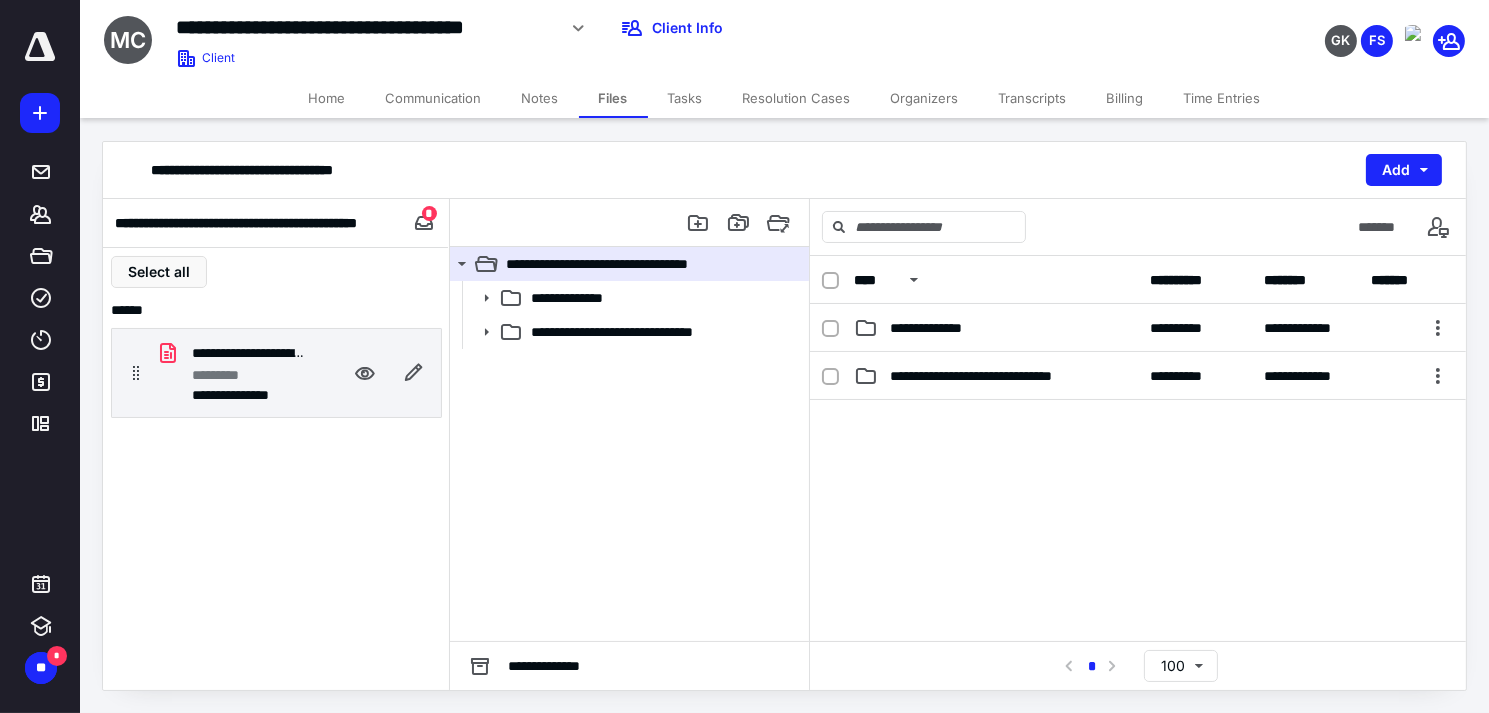 click on "*********" at bounding box center (225, 375) 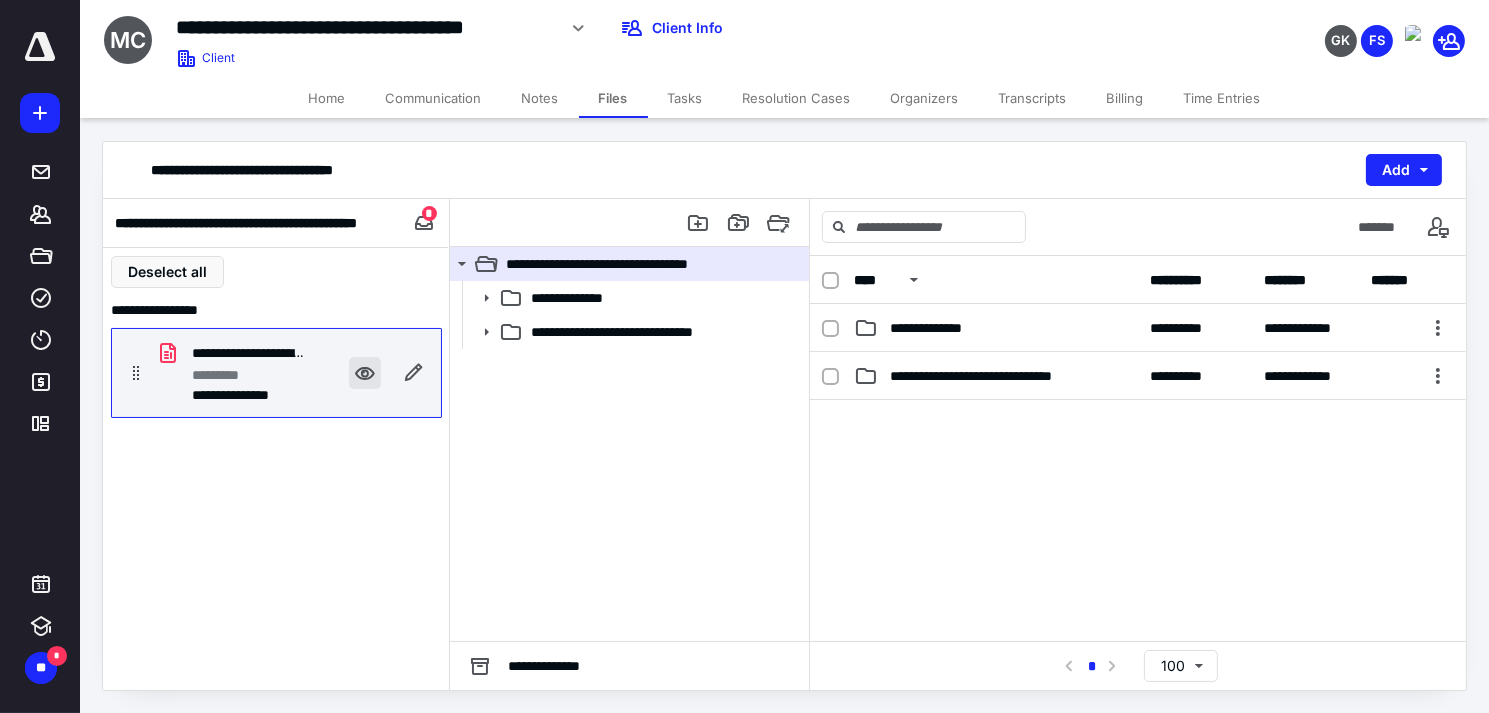 click at bounding box center [365, 373] 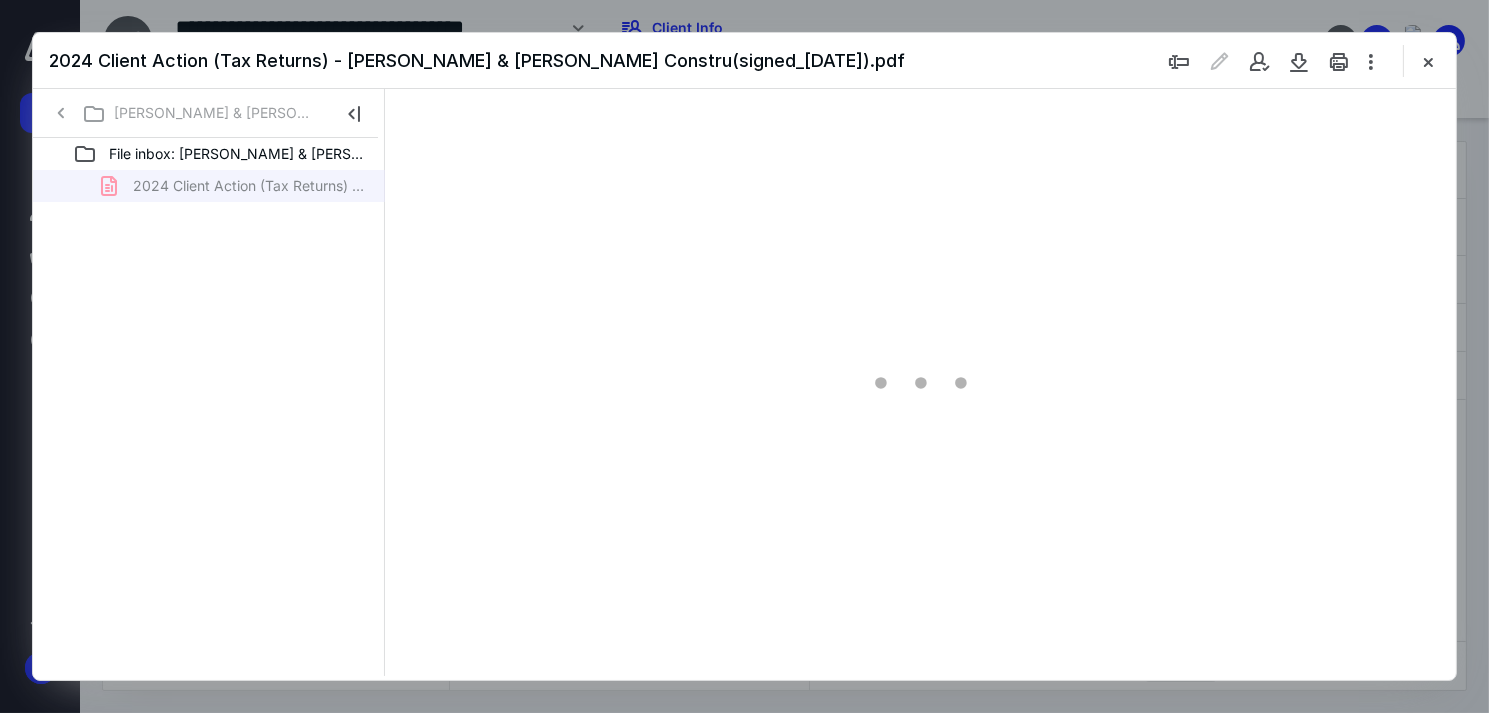scroll, scrollTop: 0, scrollLeft: 0, axis: both 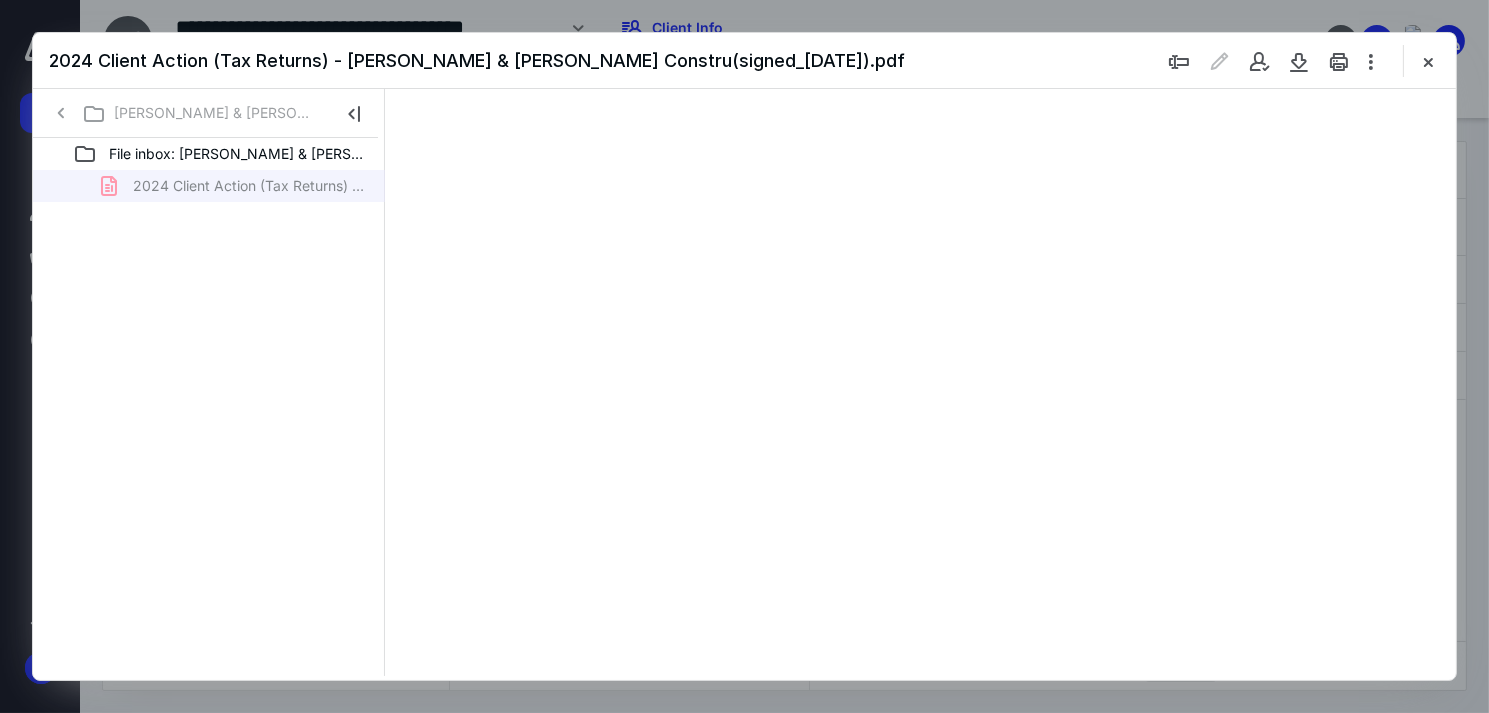 type on "64" 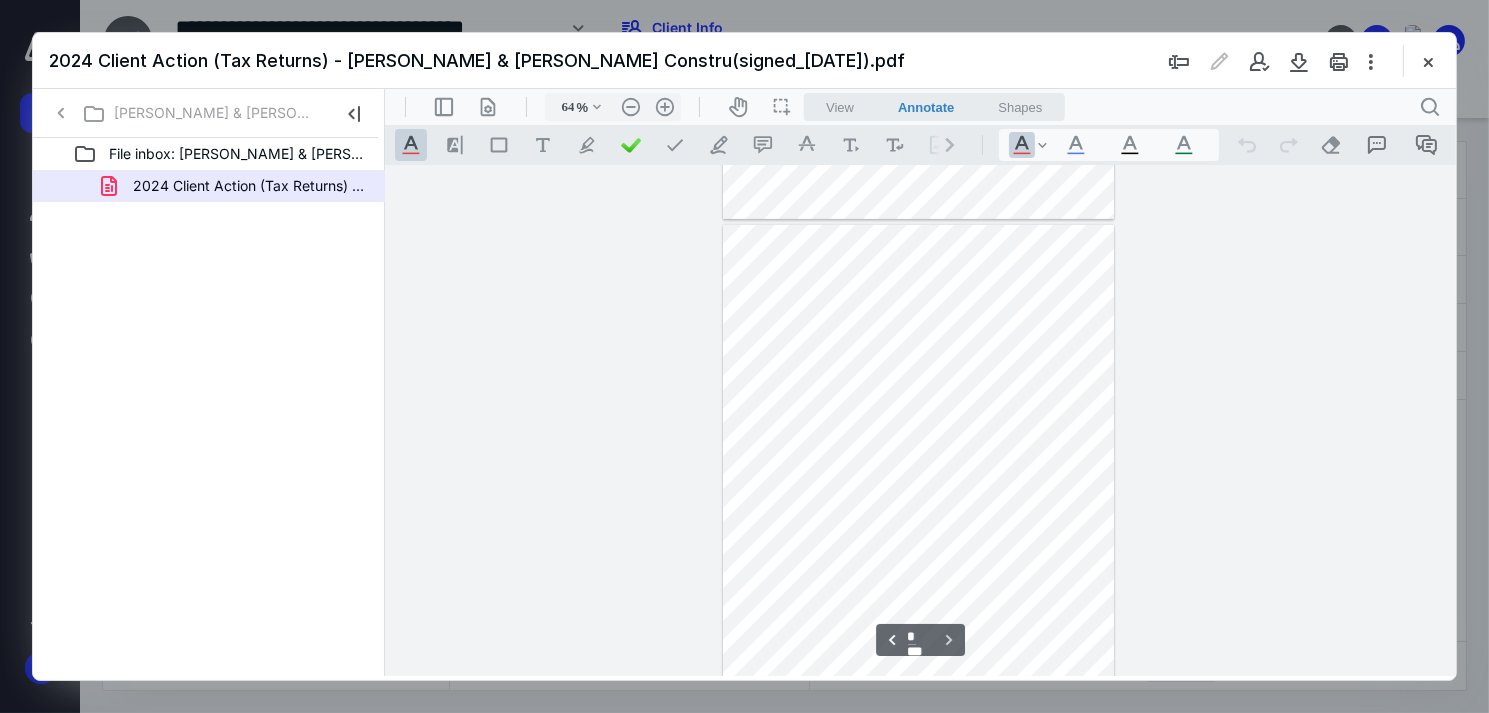 scroll, scrollTop: 1536, scrollLeft: 0, axis: vertical 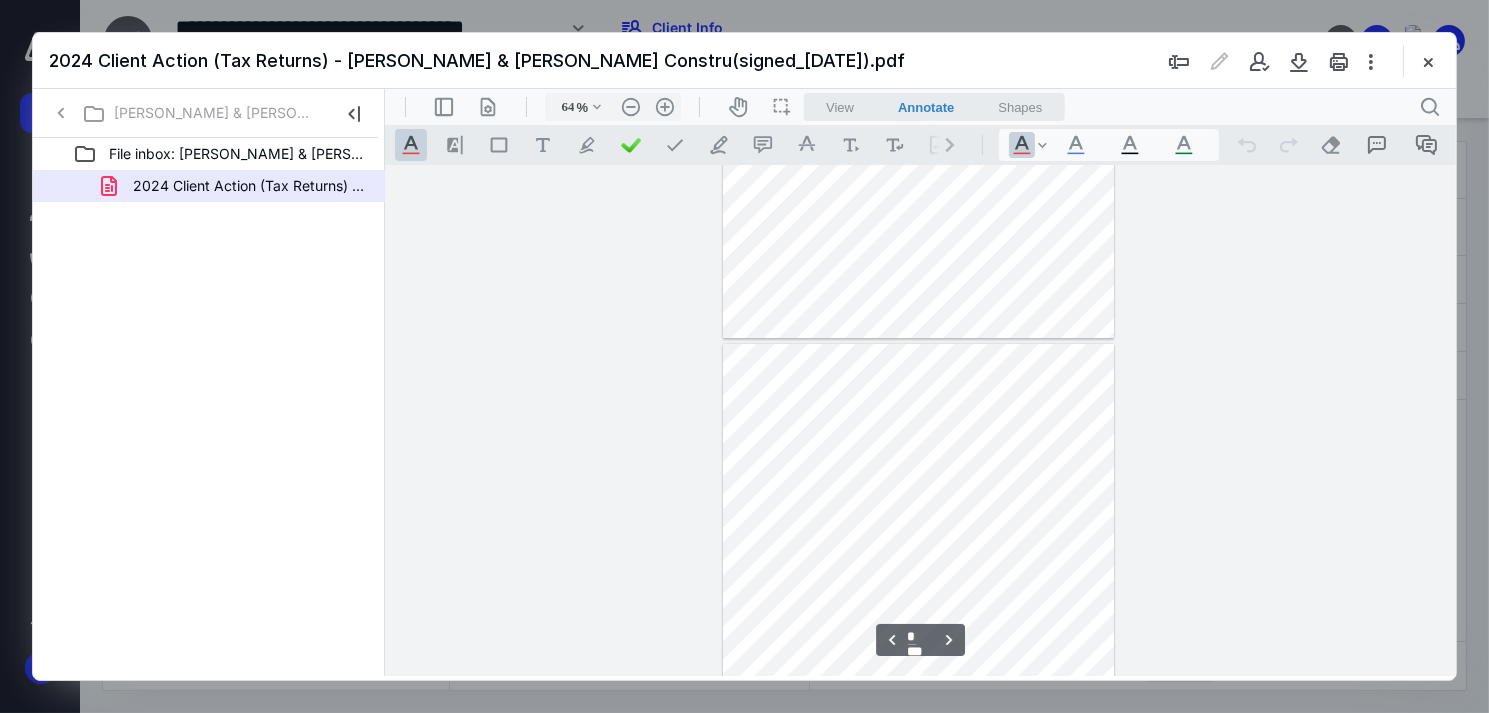 type on "*" 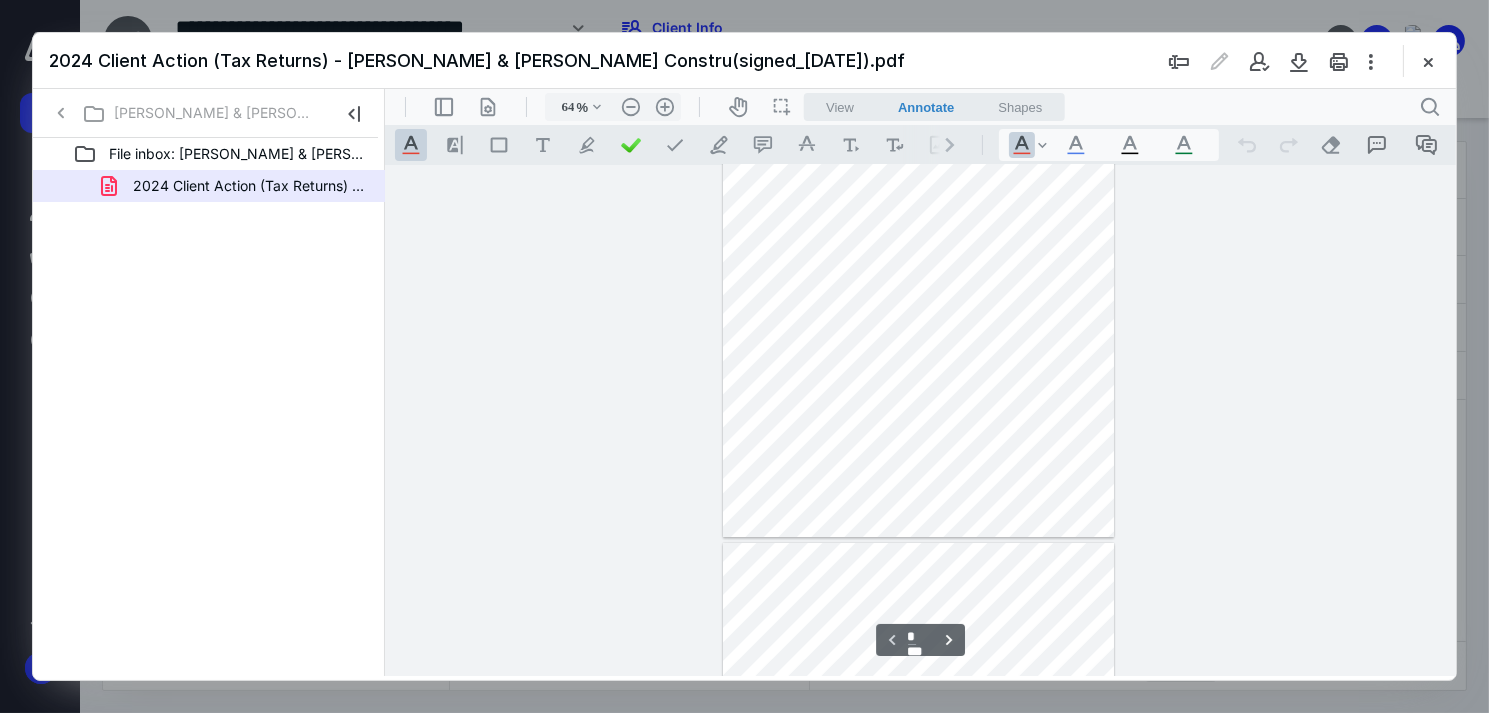 scroll, scrollTop: 0, scrollLeft: 0, axis: both 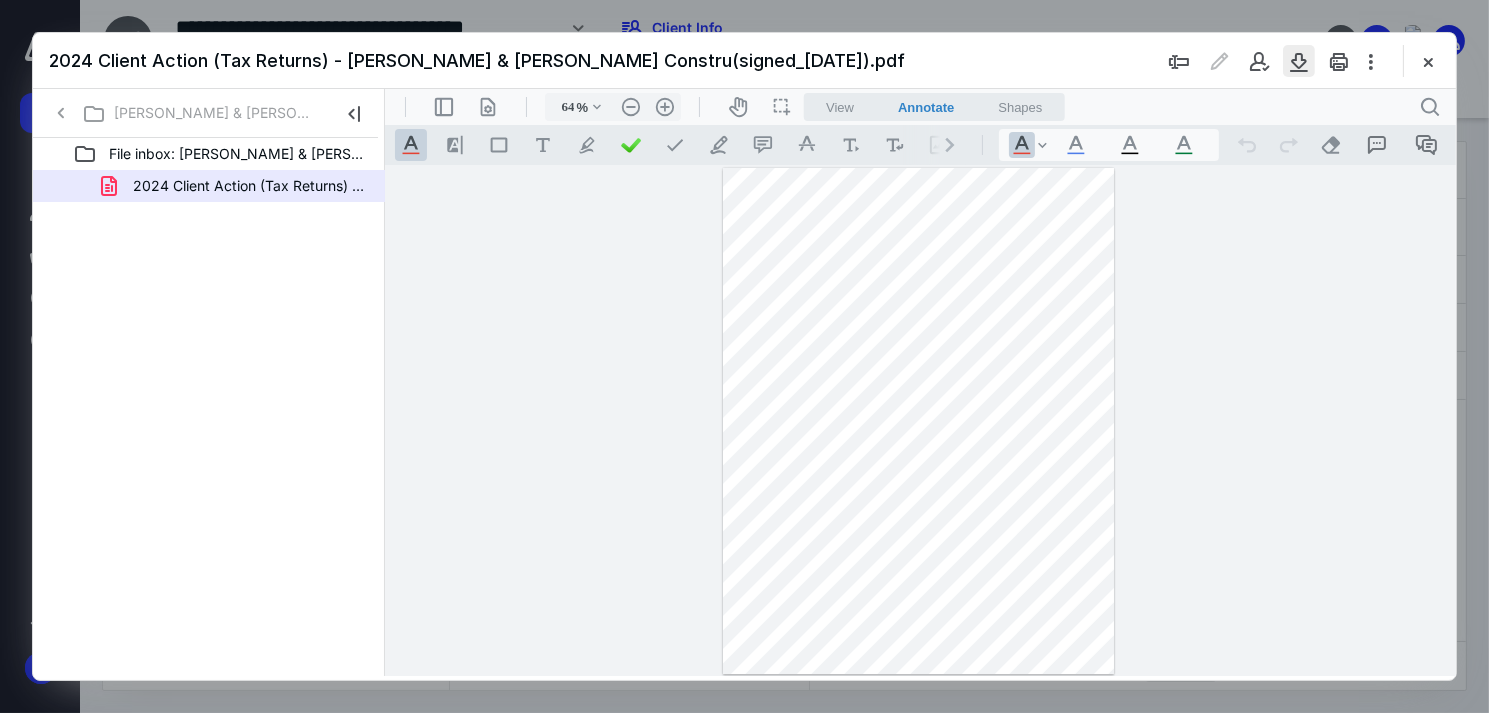 click at bounding box center (1299, 61) 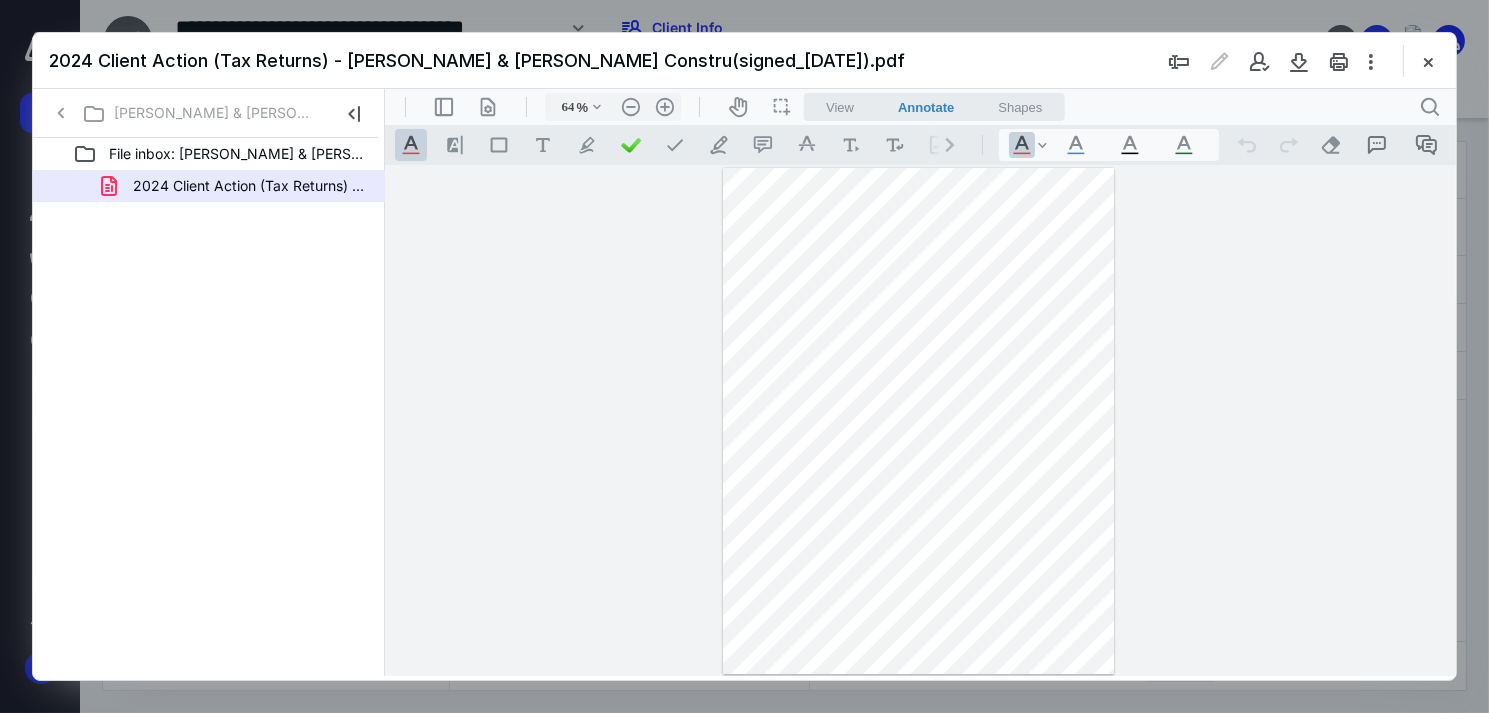 click at bounding box center (744, 356) 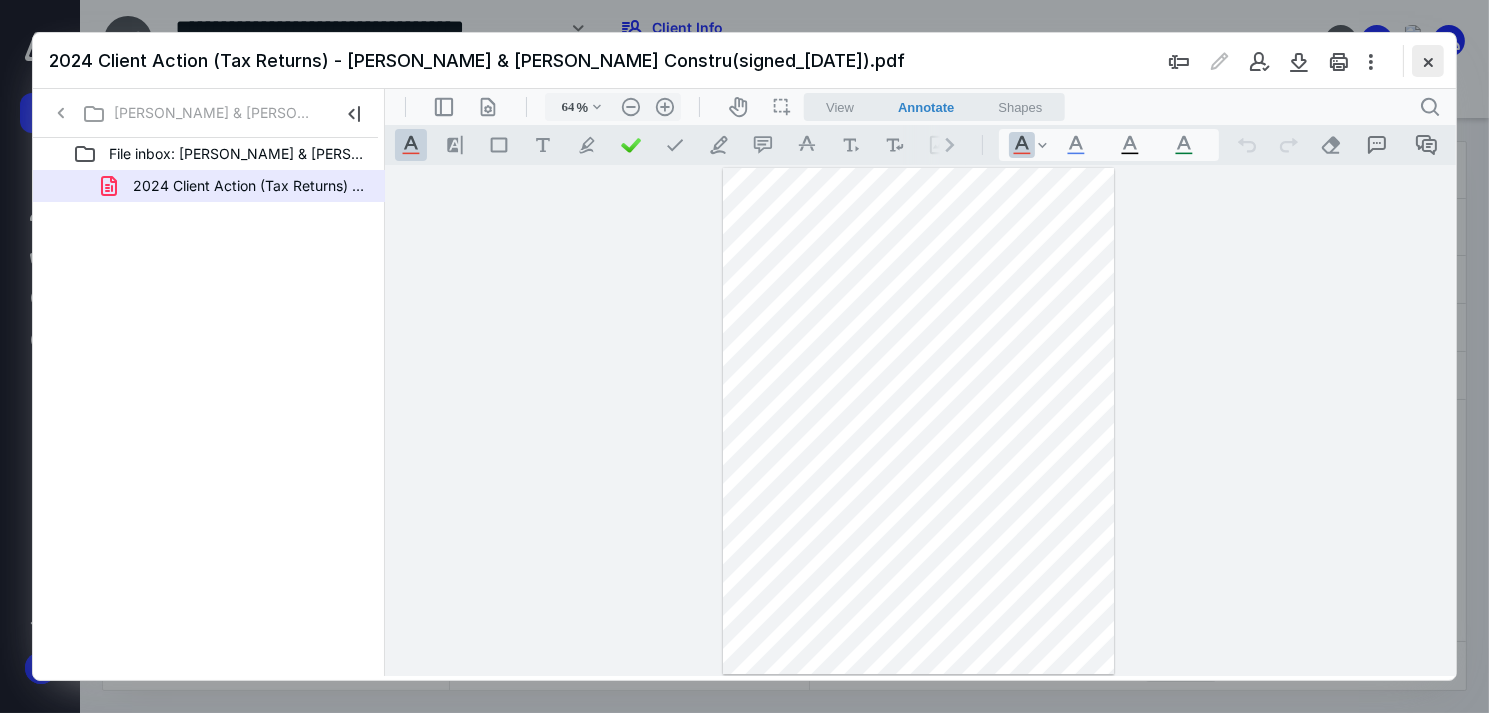 click at bounding box center (1428, 61) 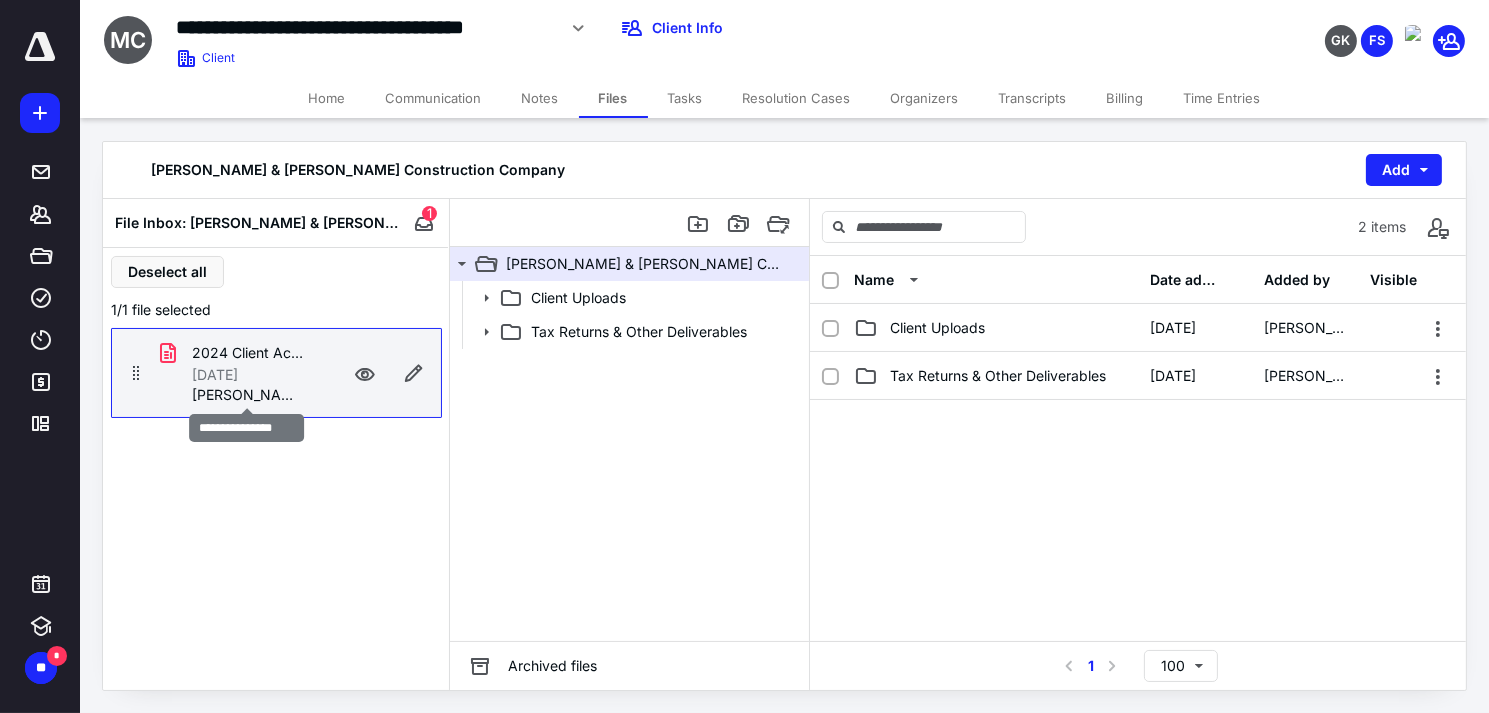 click on "Frances Senecal" at bounding box center [248, 395] 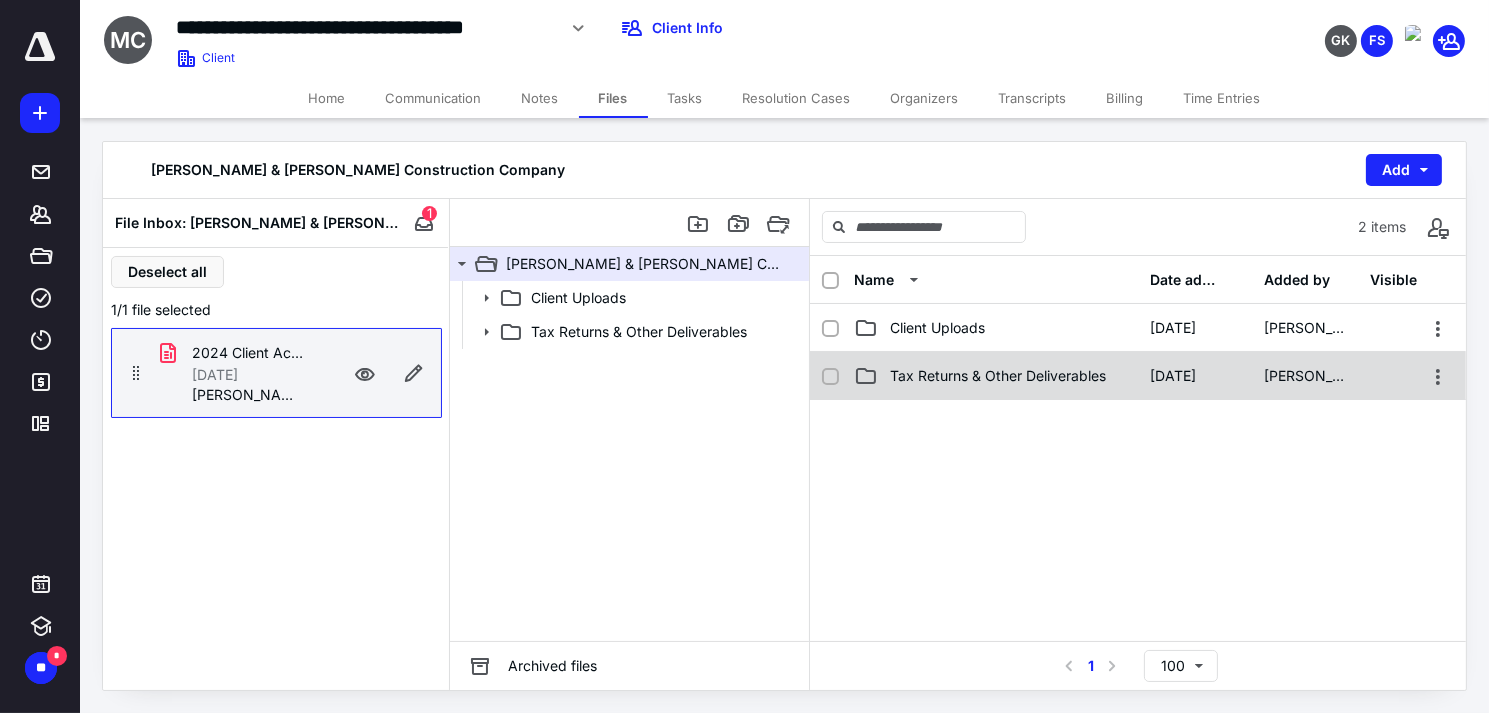 click on "Tax Returns & Other Deliverables" at bounding box center (998, 376) 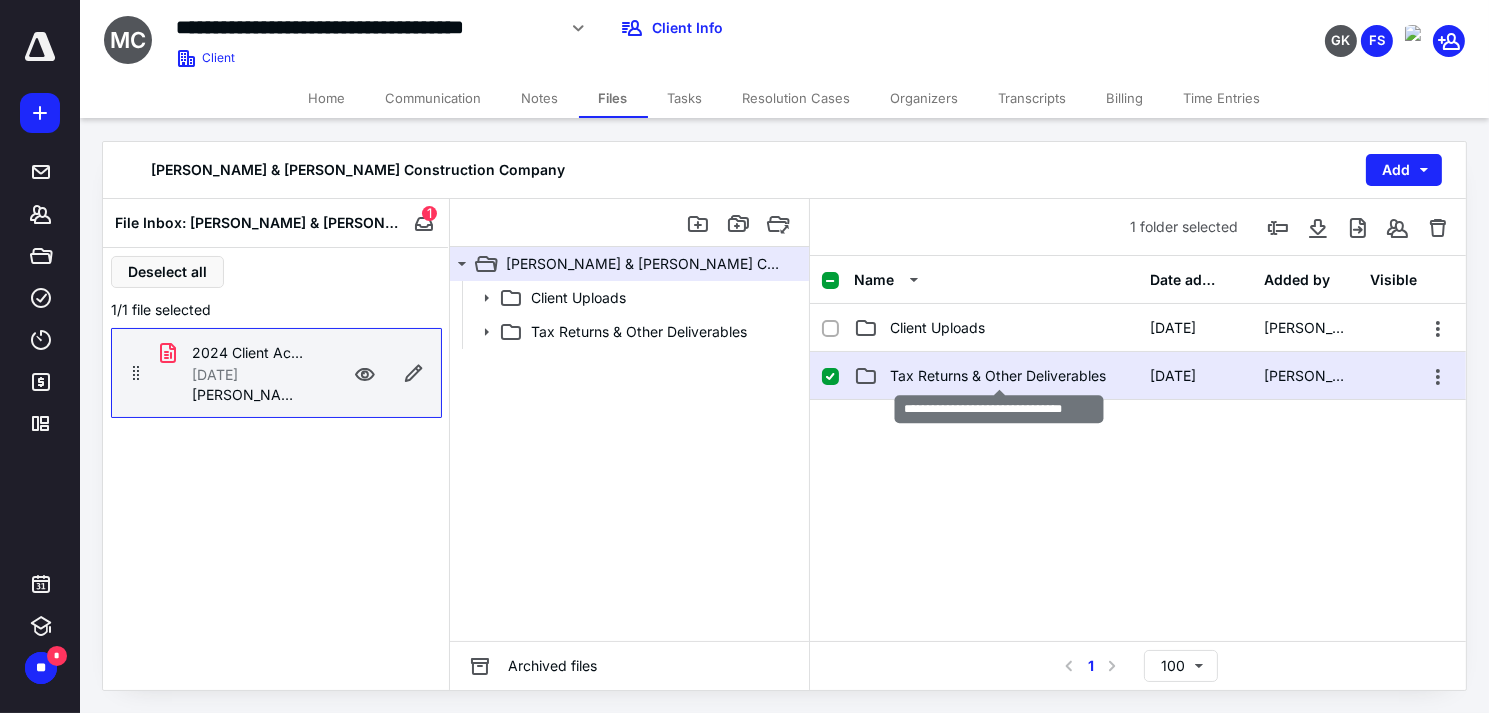 click on "Tax Returns & Other Deliverables" at bounding box center (998, 376) 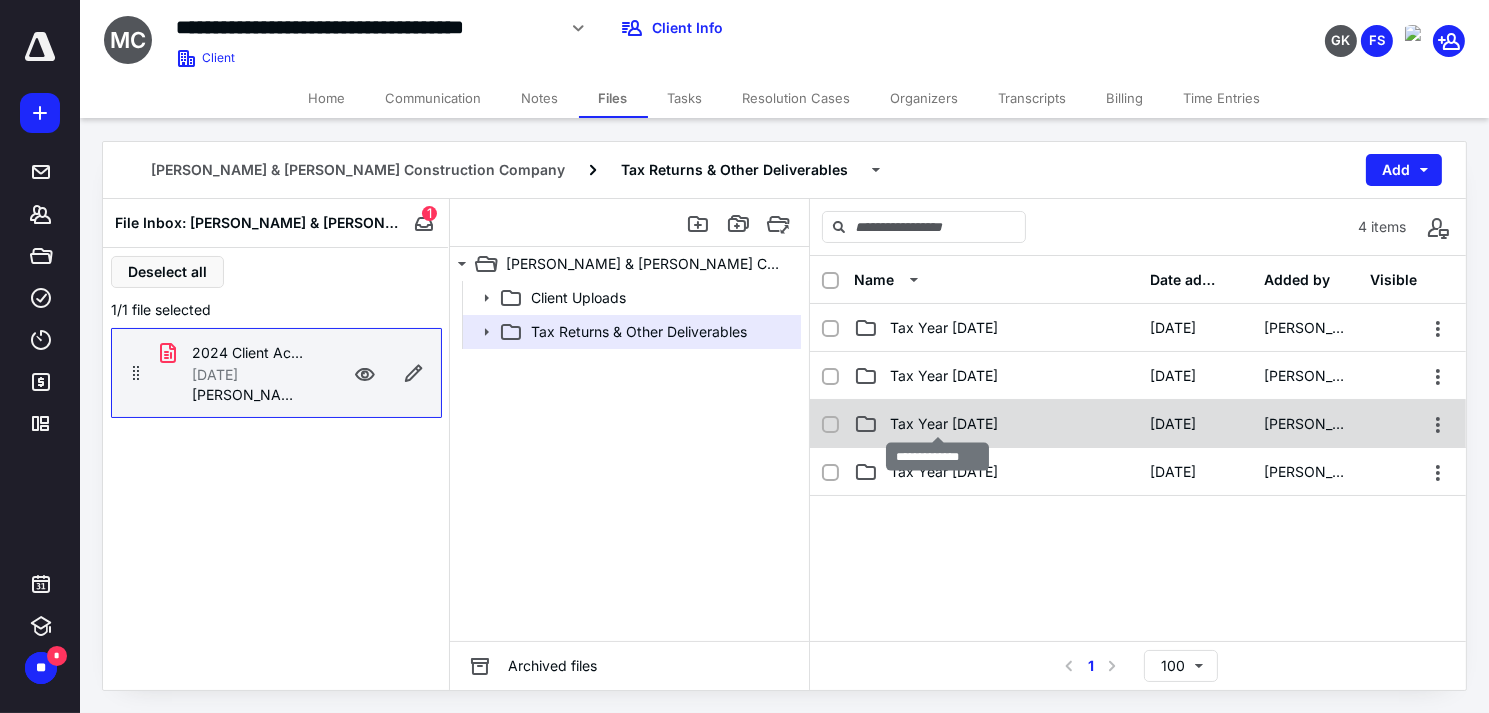 click on "Tax Year 2024" at bounding box center [944, 424] 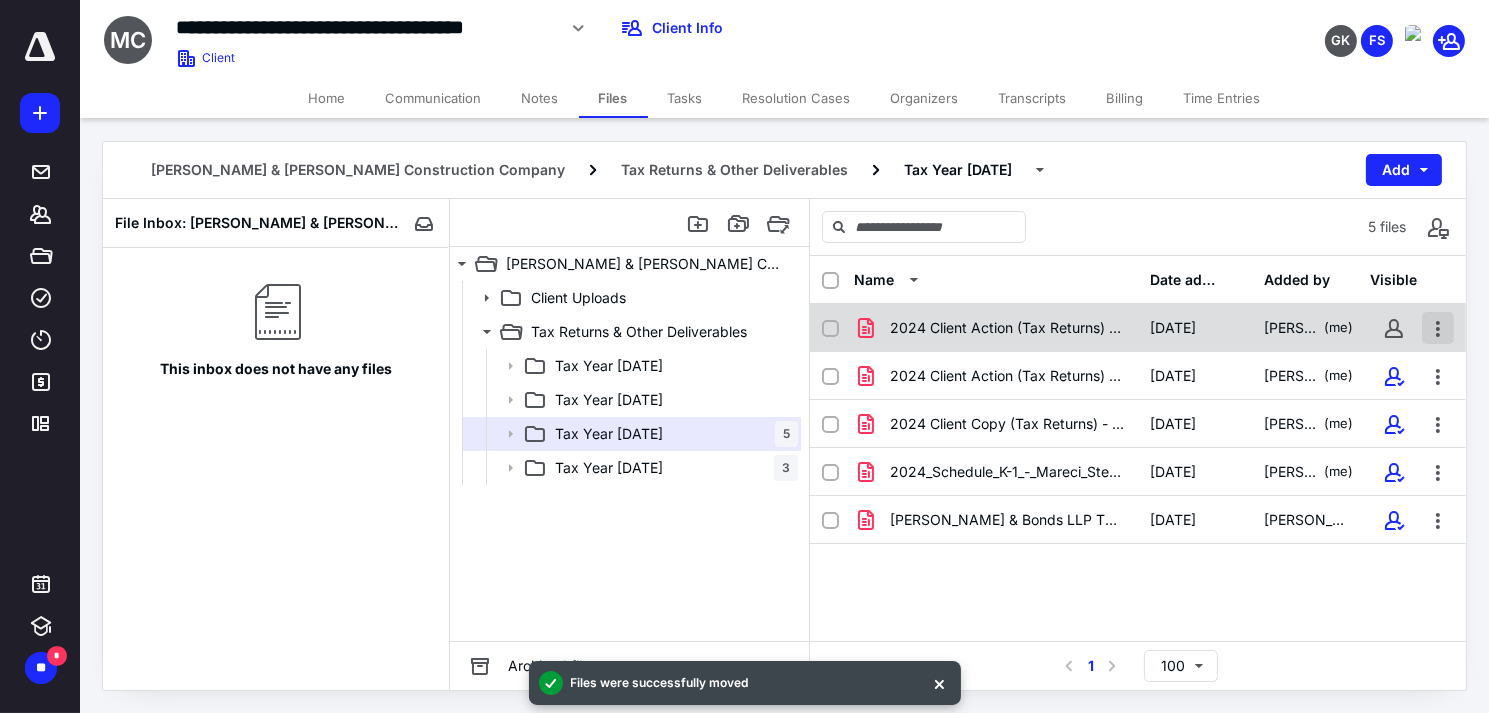 click at bounding box center (1438, 328) 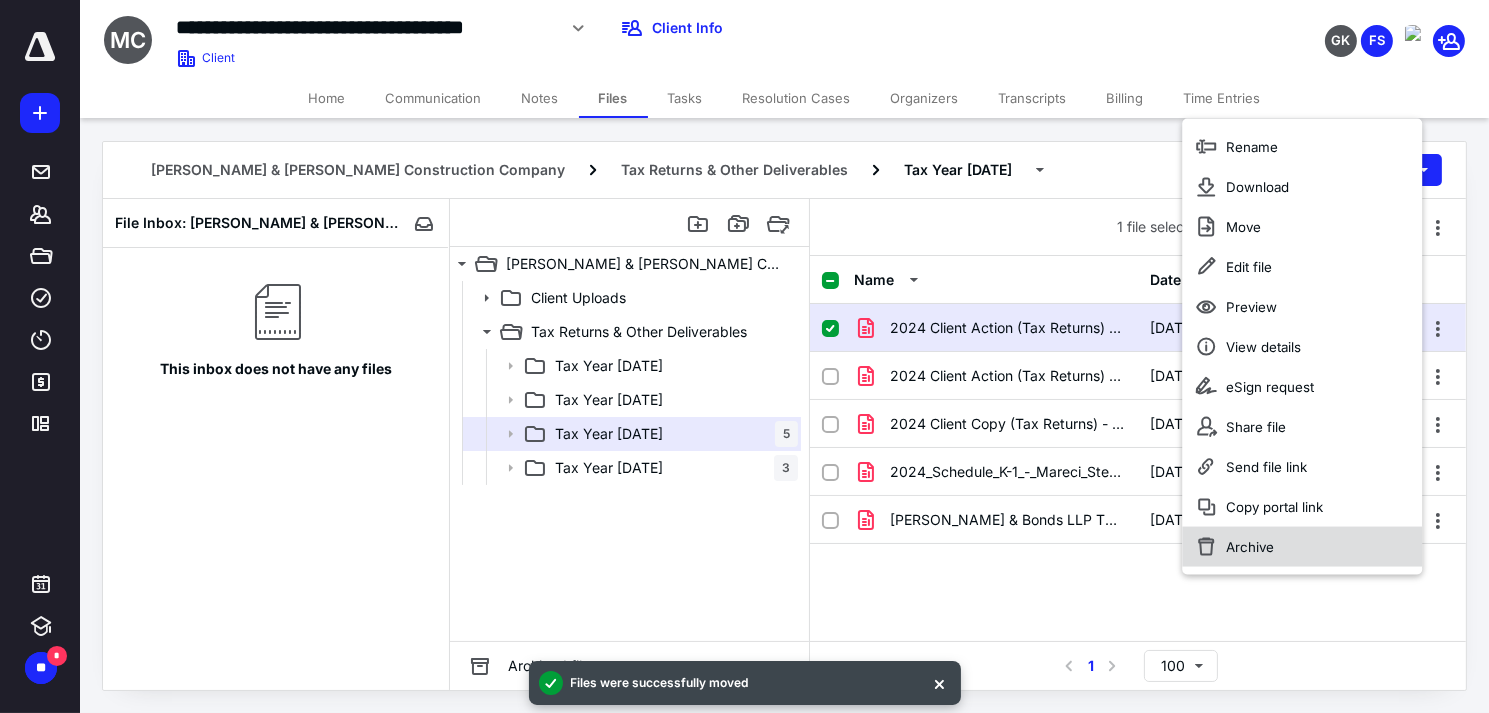 click on "Archive" at bounding box center (1302, 547) 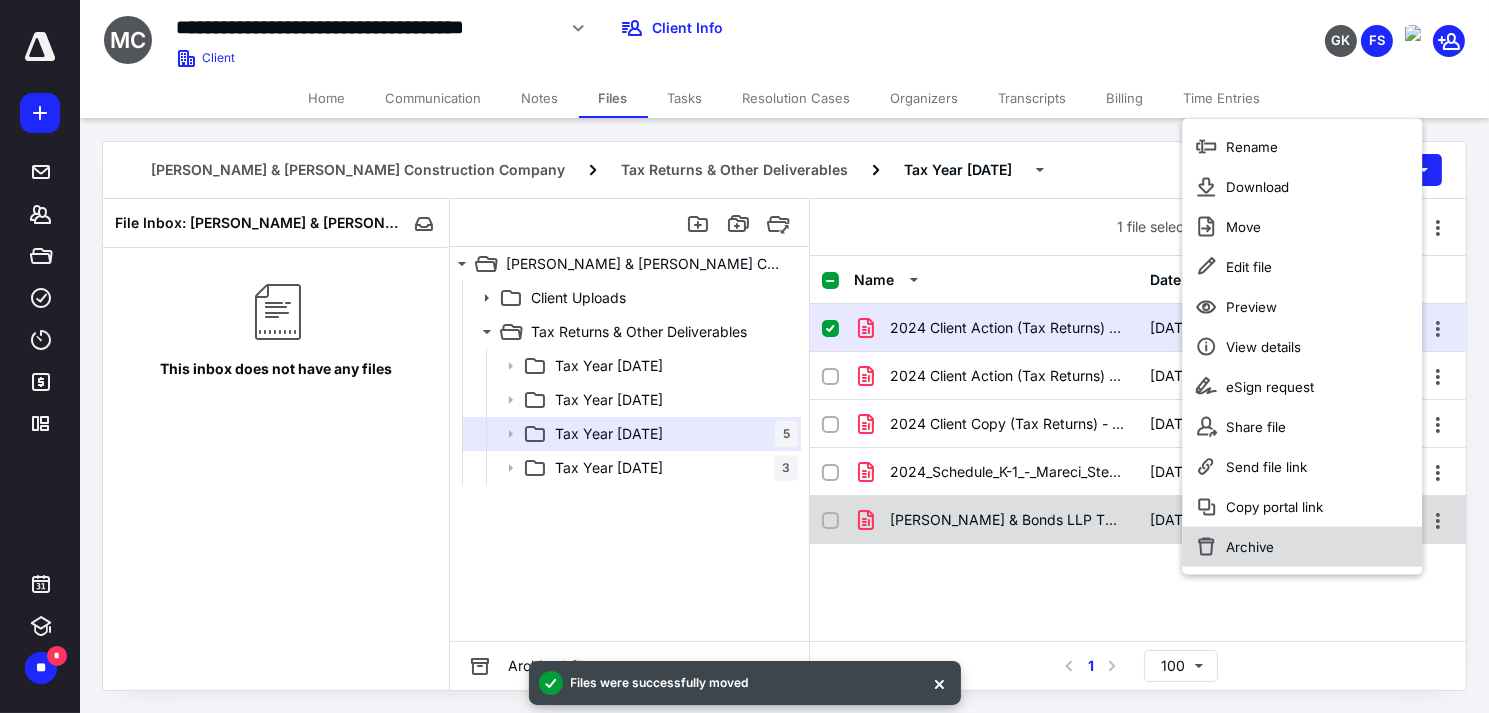 checkbox on "false" 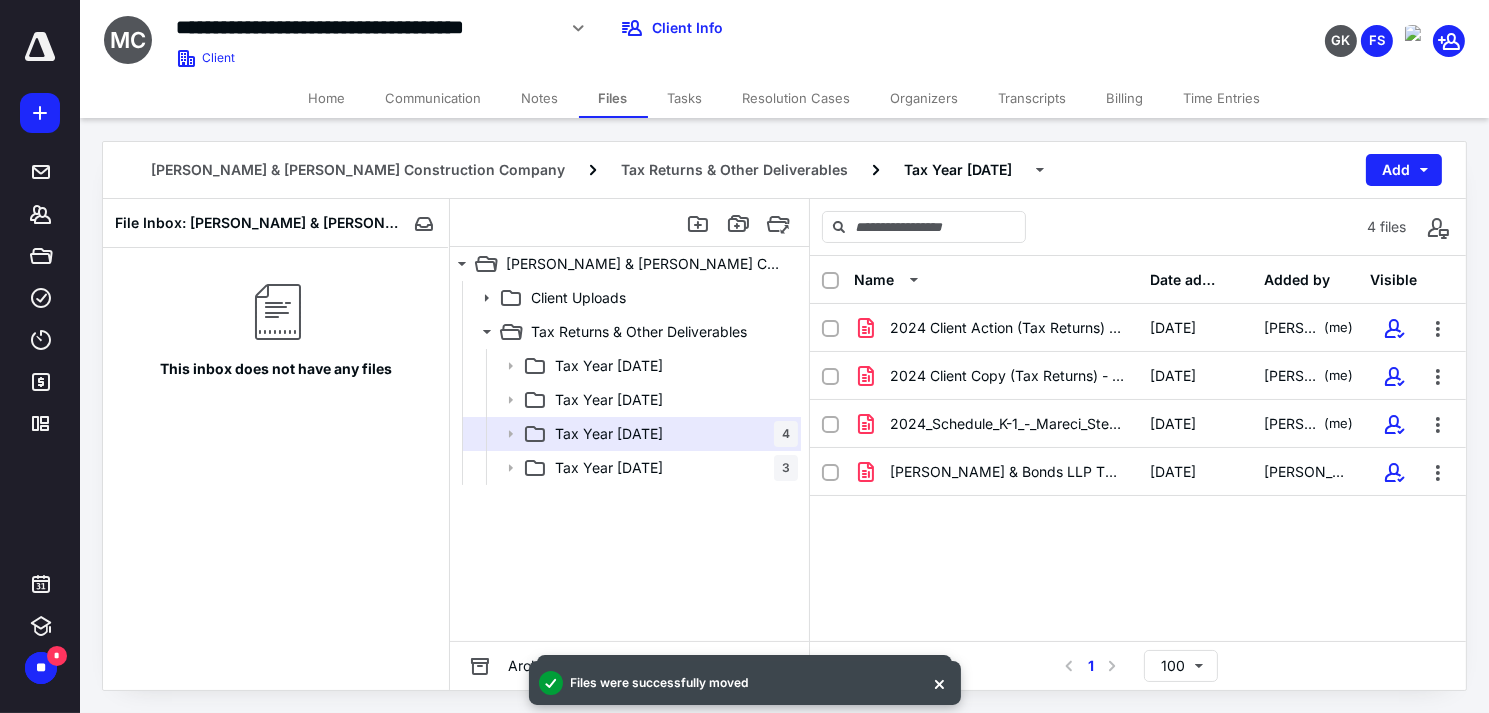 click on "4 files" at bounding box center (1138, 227) 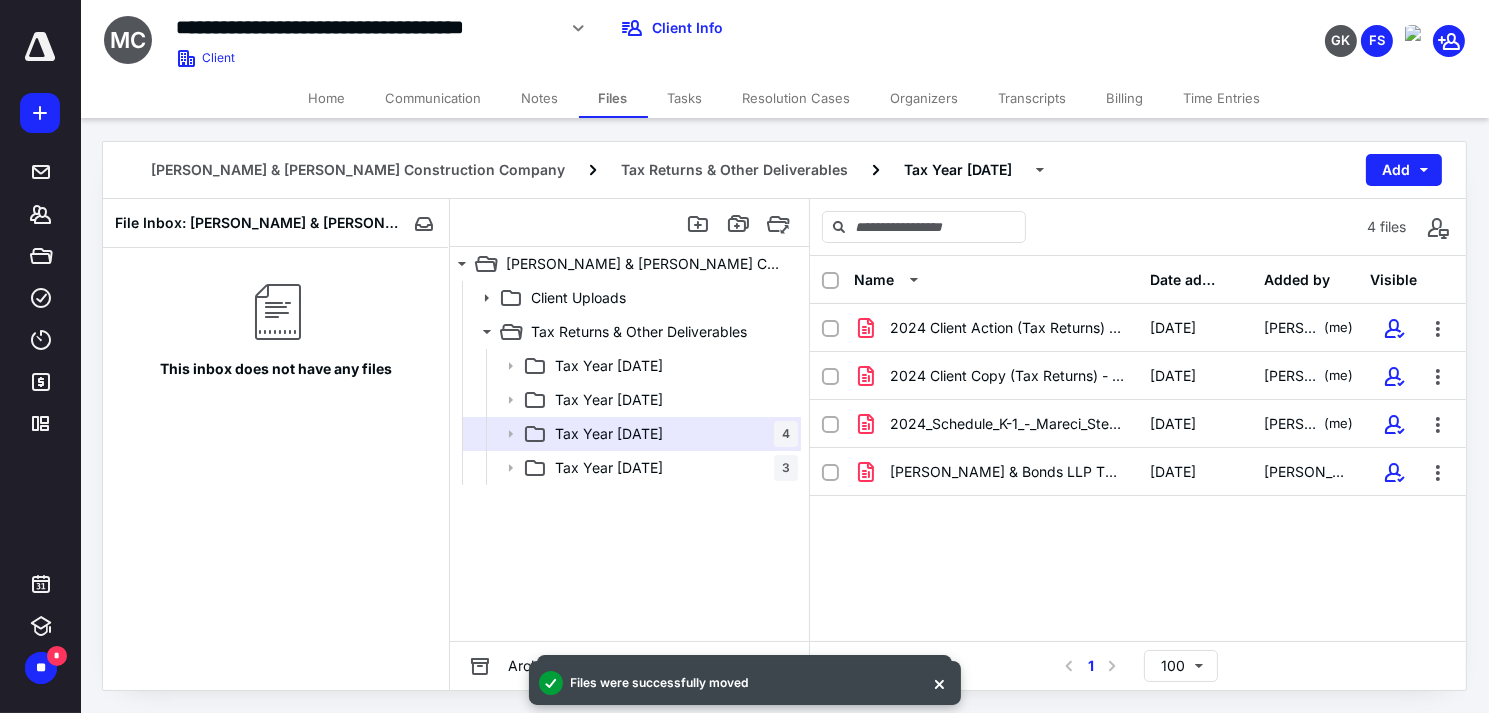 drag, startPoint x: 677, startPoint y: 545, endPoint x: 689, endPoint y: 544, distance: 12.0415945 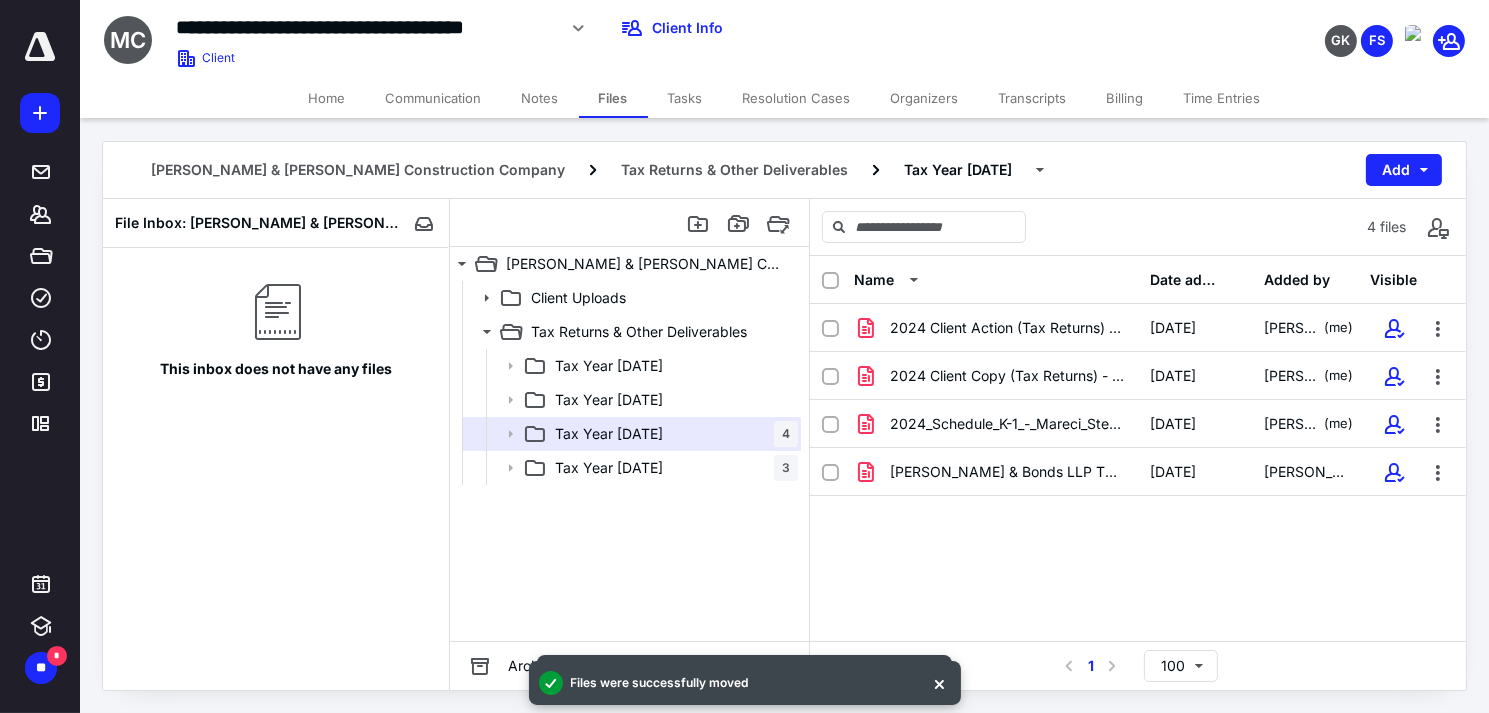click on "2024 Client Action (Tax Returns) - Mareci & Steele Constru(signed_07-10-2025).pdf 7/10/2025 Frances Senecal  (me) 2024 Client Copy (Tax Returns) - Mareci & Steele Construct.pdf 7/10/2025 Frances Senecal  (me) 2024_Schedule_K-1_-_Mareci_Steele_ConstructionC4860ZD1-(3).pdf 7/10/2025 Frances Senecal  (me) Kaiser & Bonds LLP TY2024 Engagement Letter - Mareci & Steele Construction(signed_01-02-2025).pdf 1/2/2025 Ashley Winter" at bounding box center (1138, 454) 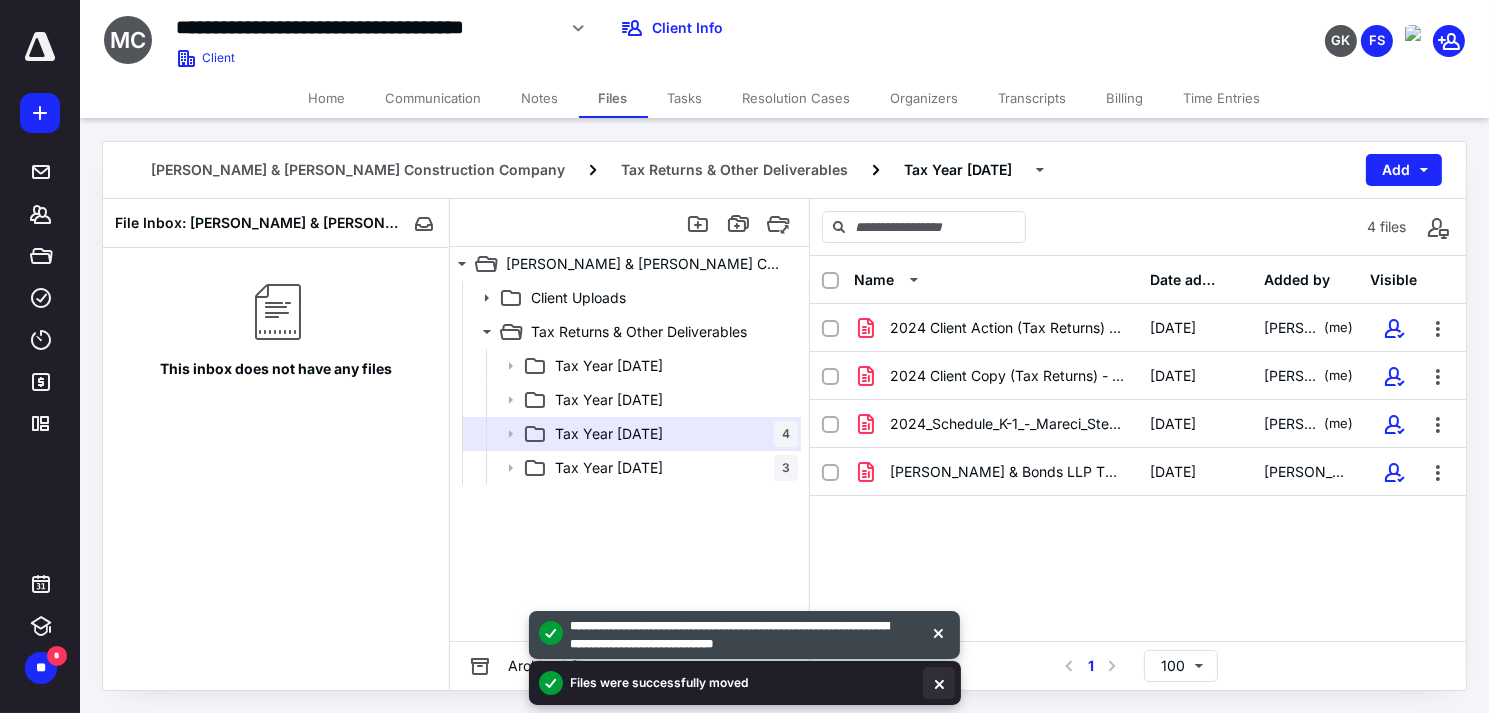 click at bounding box center (939, 683) 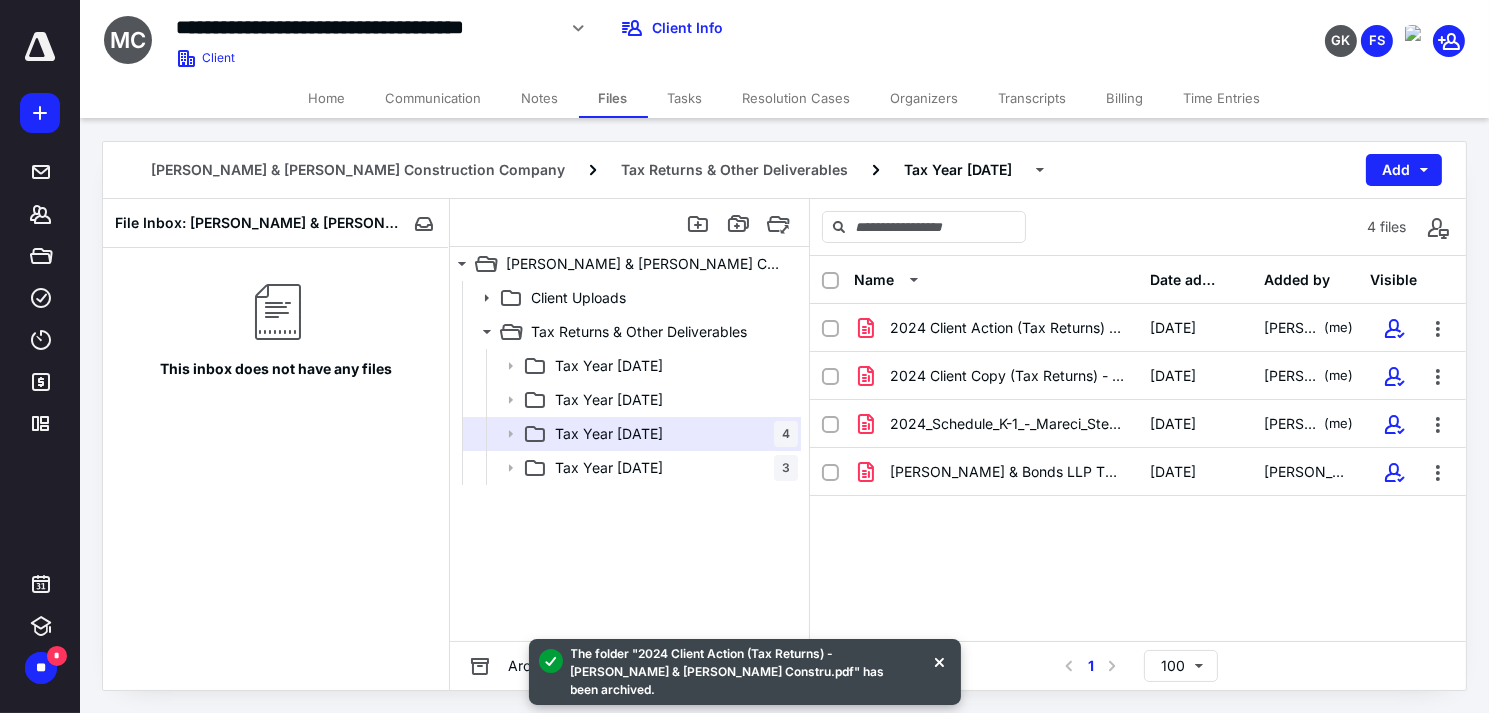 click at bounding box center (939, 661) 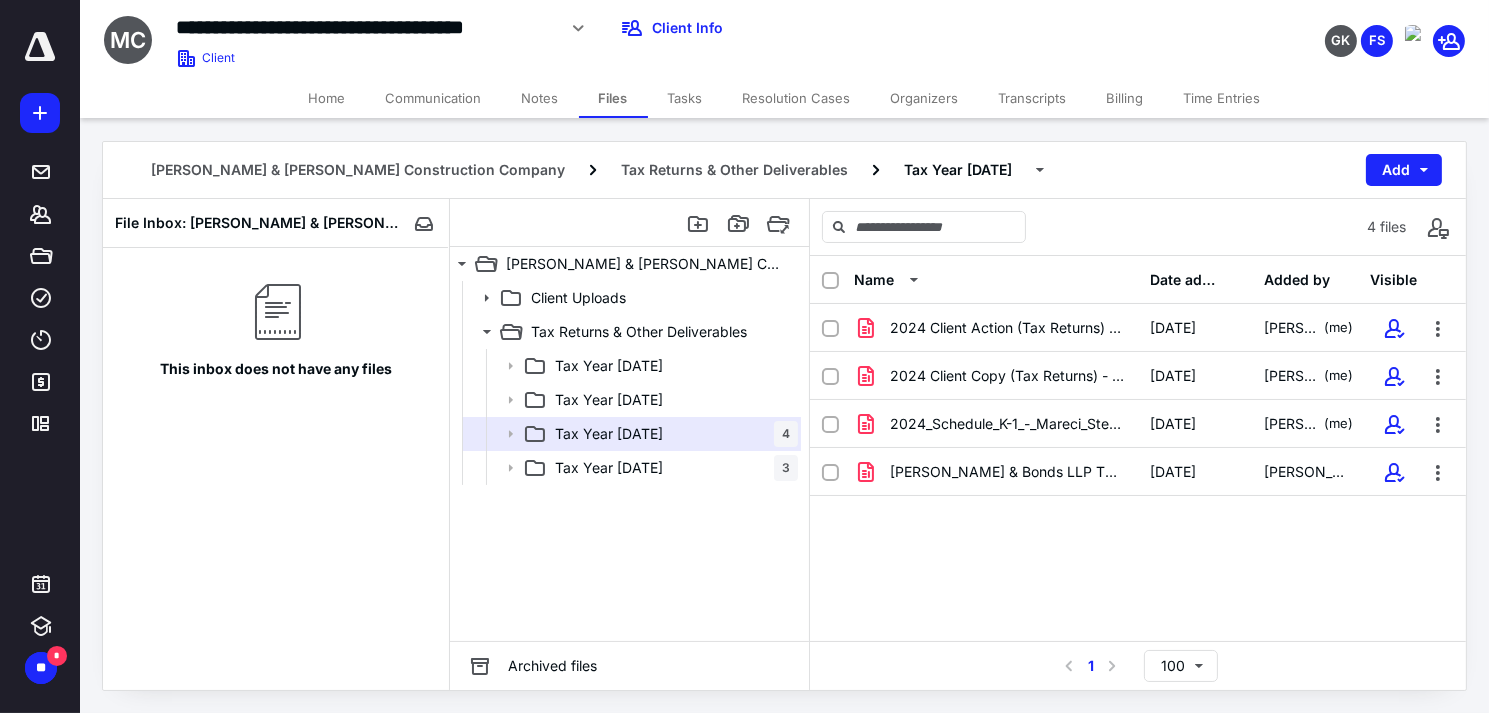 click on "Name Date added Added by Visible 2024 Client Action (Tax Returns) - Mareci & Steele Constru(signed_07-10-2025).pdf 7/10/2025 Frances Senecal  (me) 2024 Client Copy (Tax Returns) - Mareci & Steele Construct.pdf 7/10/2025 Frances Senecal  (me) 2024_Schedule_K-1_-_Mareci_Steele_ConstructionC4860ZD1-(3).pdf 7/10/2025 Frances Senecal  (me) Kaiser & Bonds LLP TY2024 Engagement Letter - Mareci & Steele Construction(signed_01-02-2025).pdf 1/2/2025 Ashley Winter" at bounding box center [1138, 448] 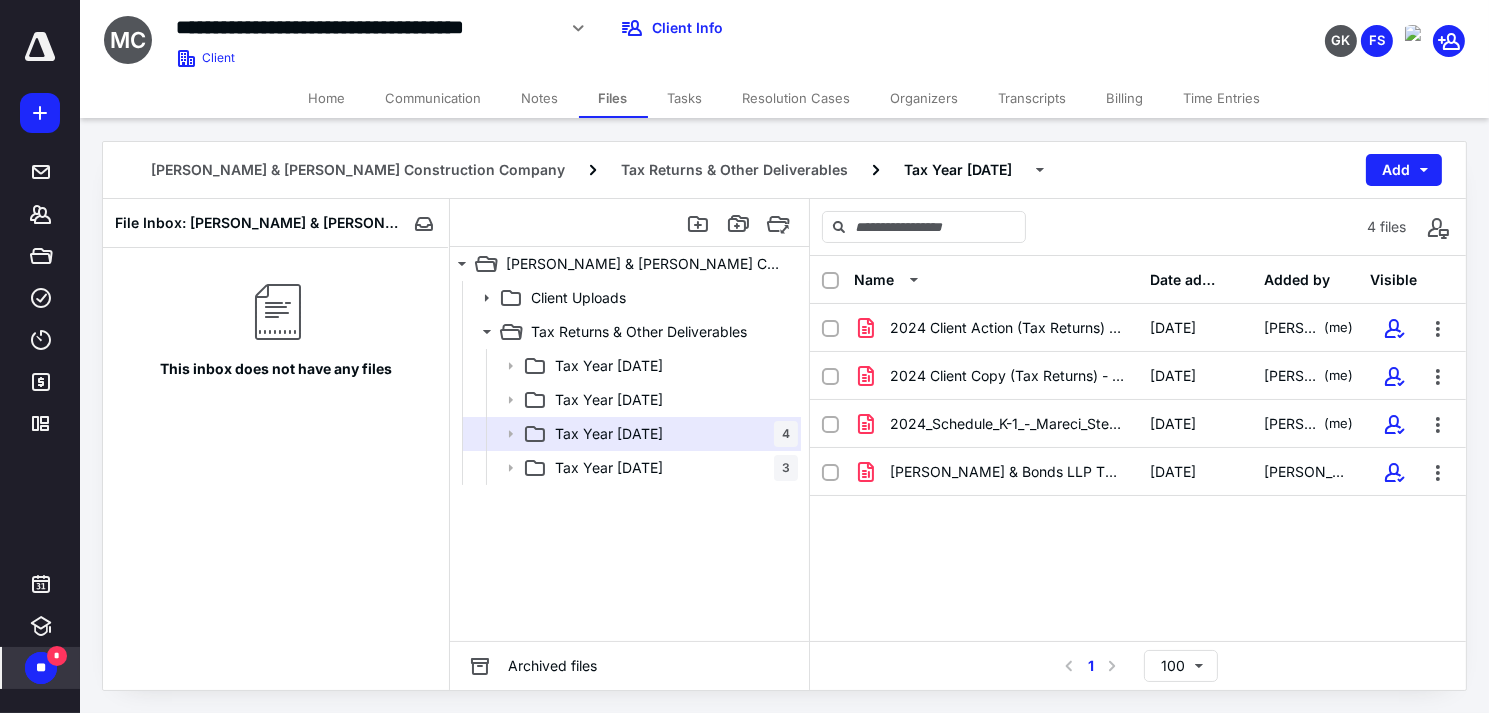 click on "** *" at bounding box center (41, 668) 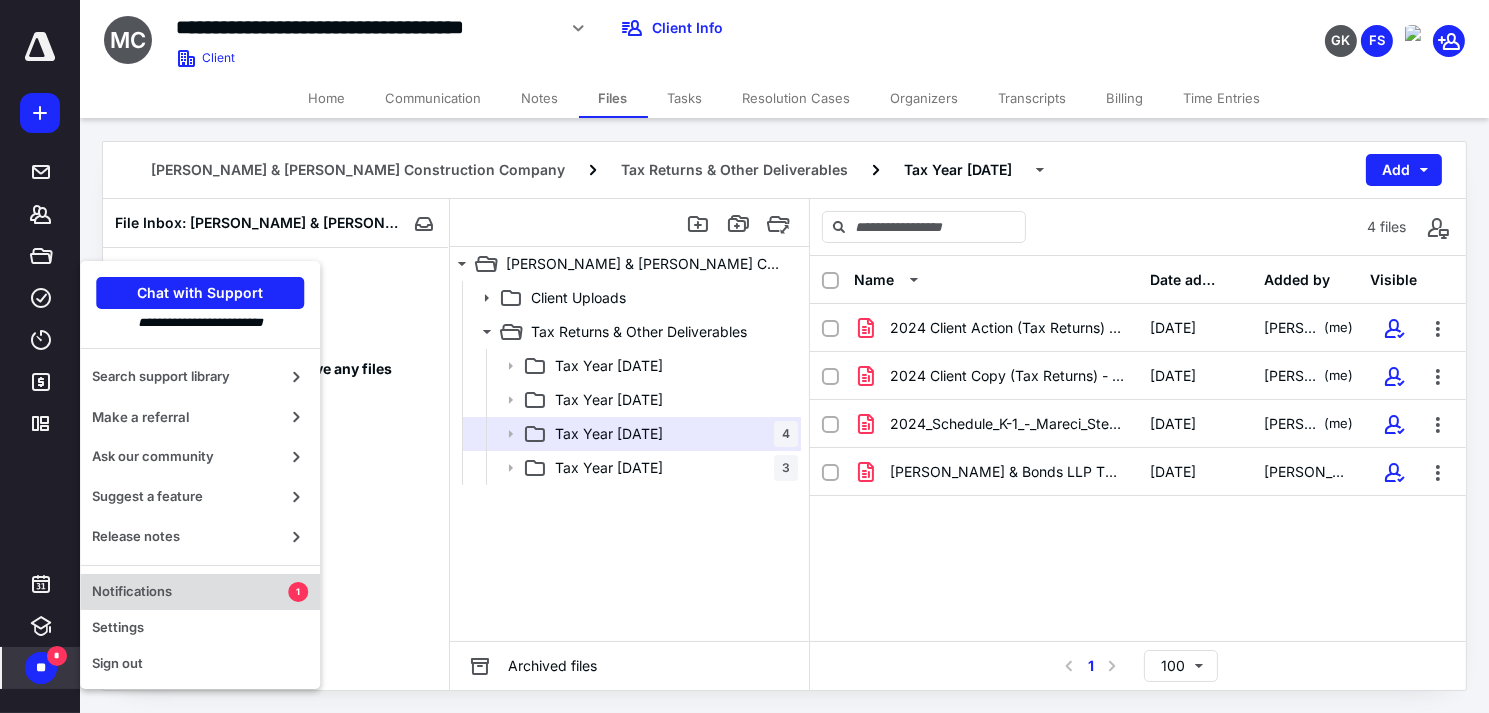 click on "Notifications" at bounding box center [190, 592] 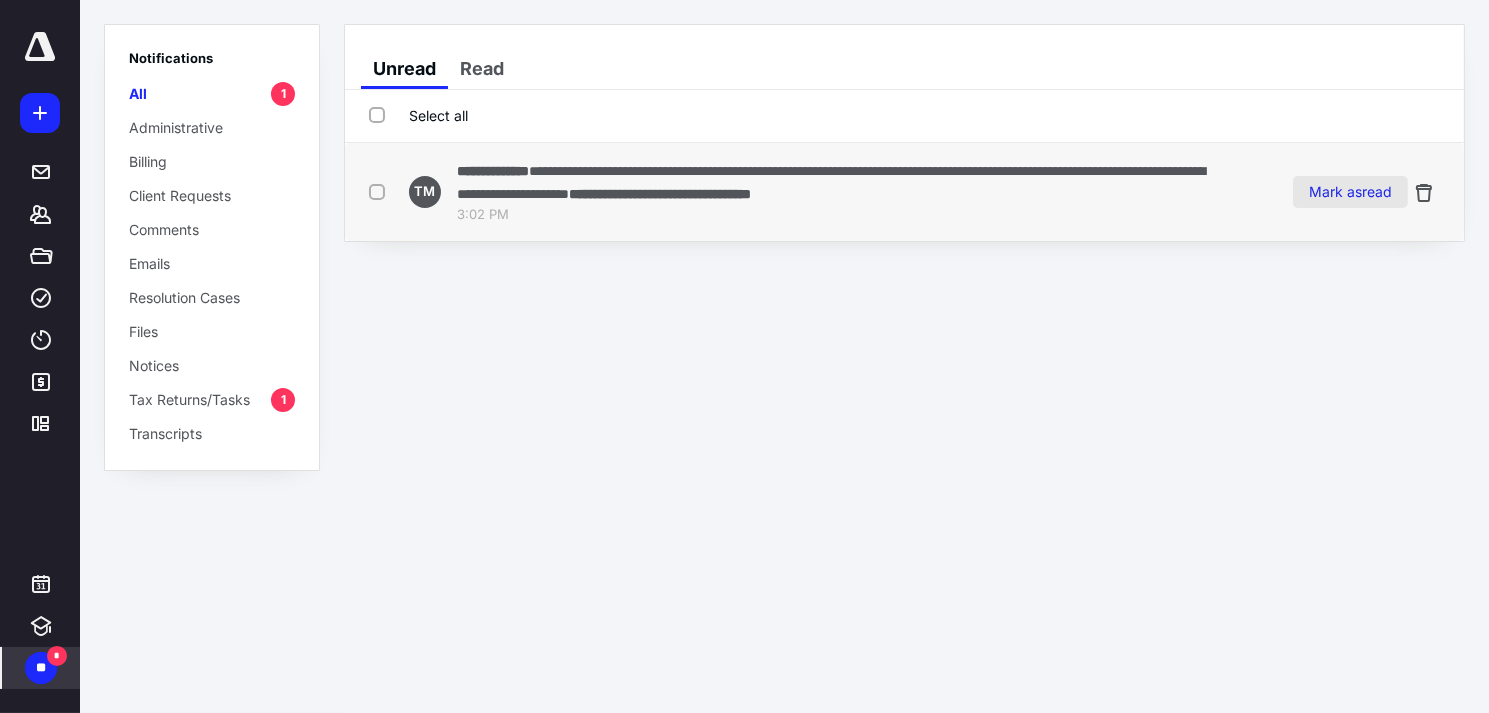click on "Mark as  read" at bounding box center (1350, 192) 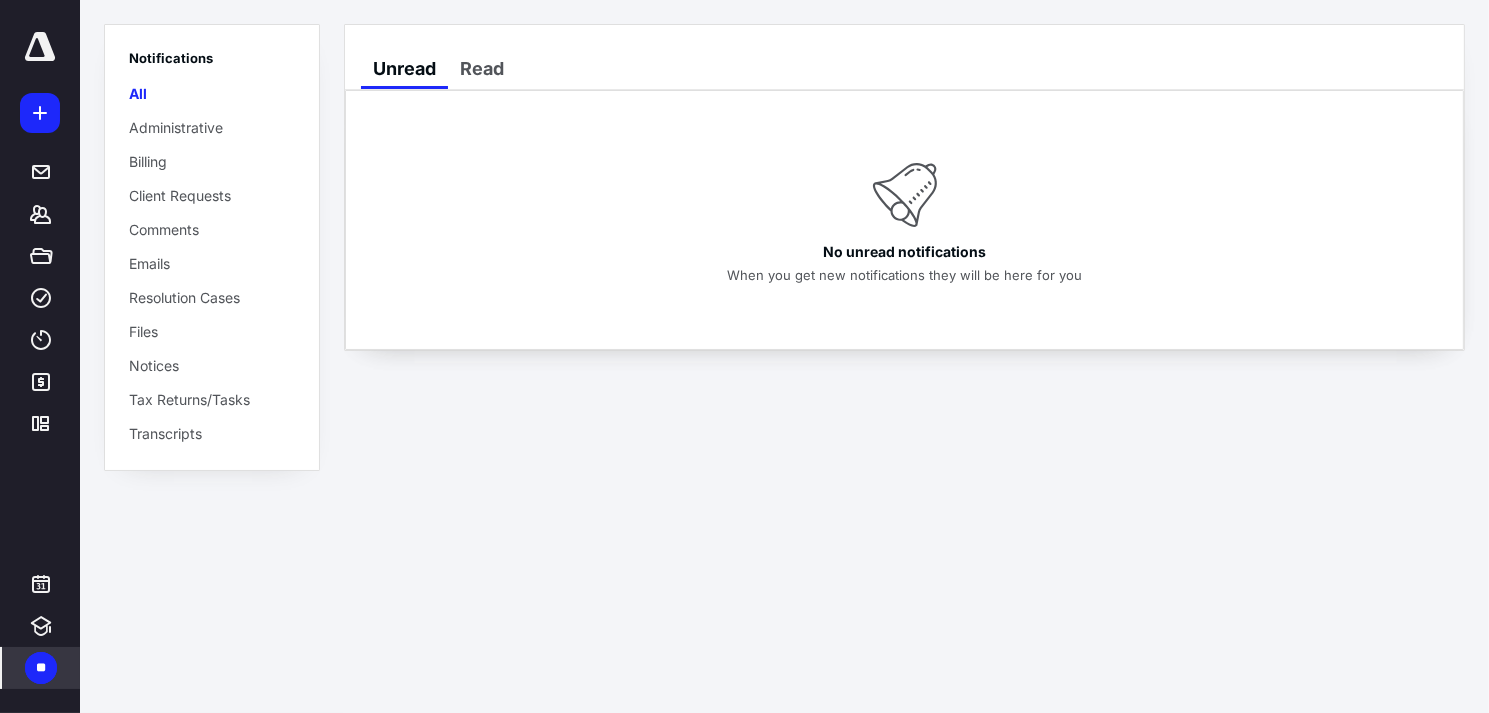 click on "**********" at bounding box center (744, 356) 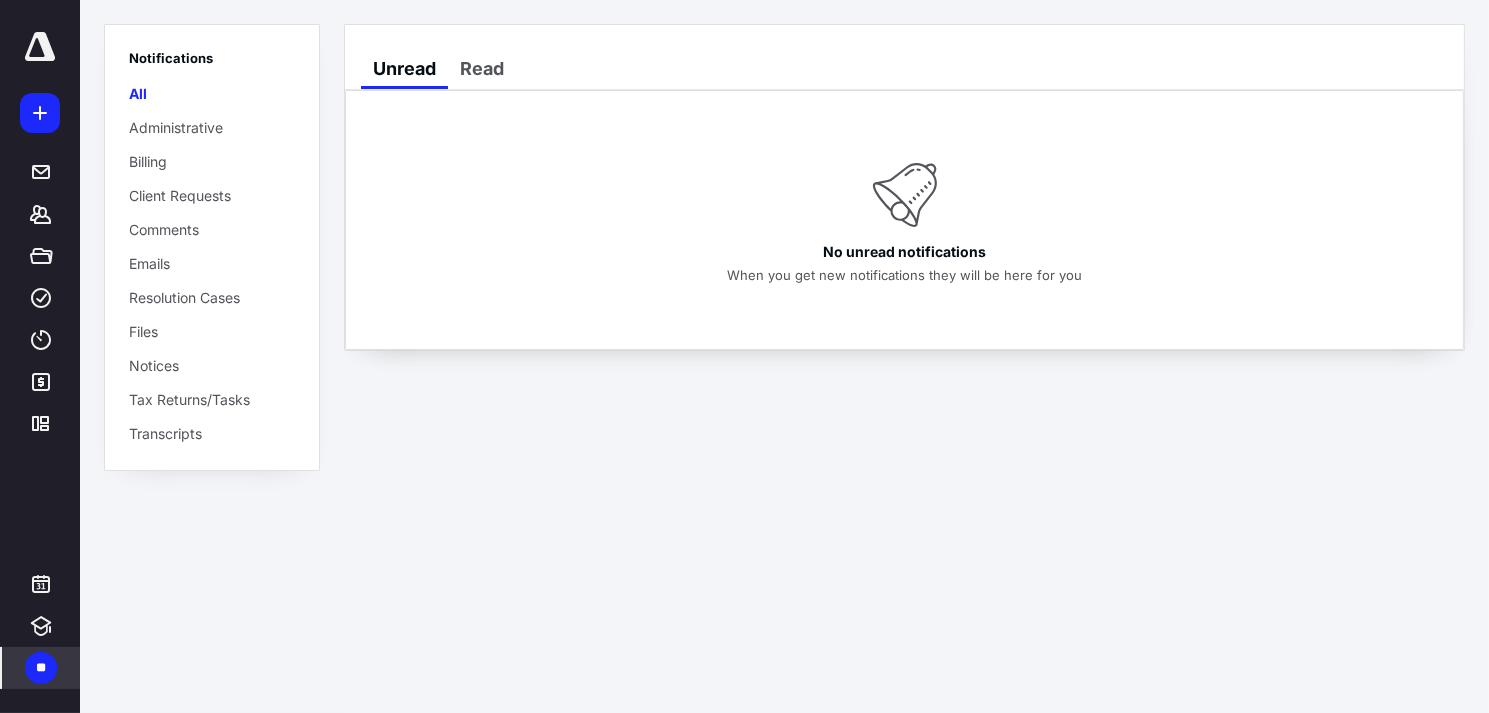 click on "**********" at bounding box center [744, 356] 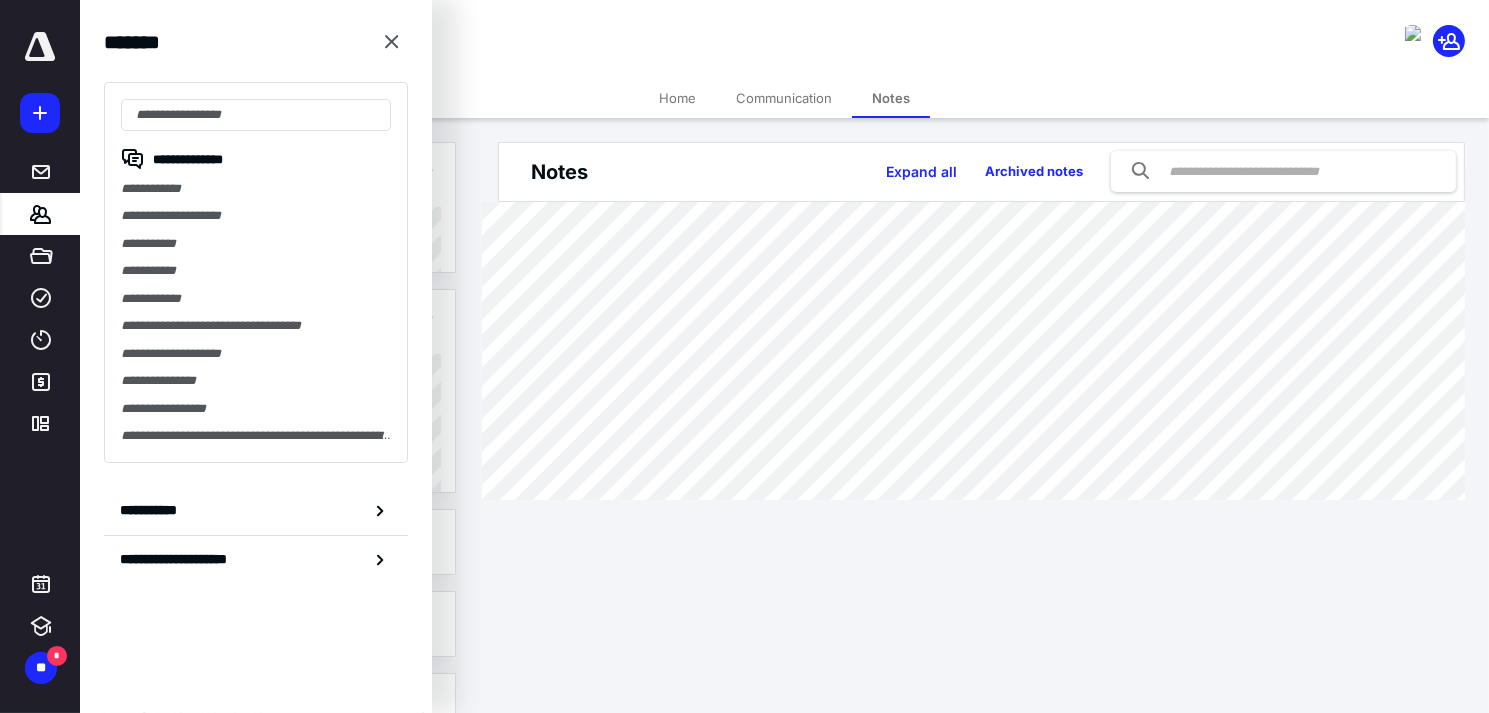 scroll, scrollTop: 0, scrollLeft: 0, axis: both 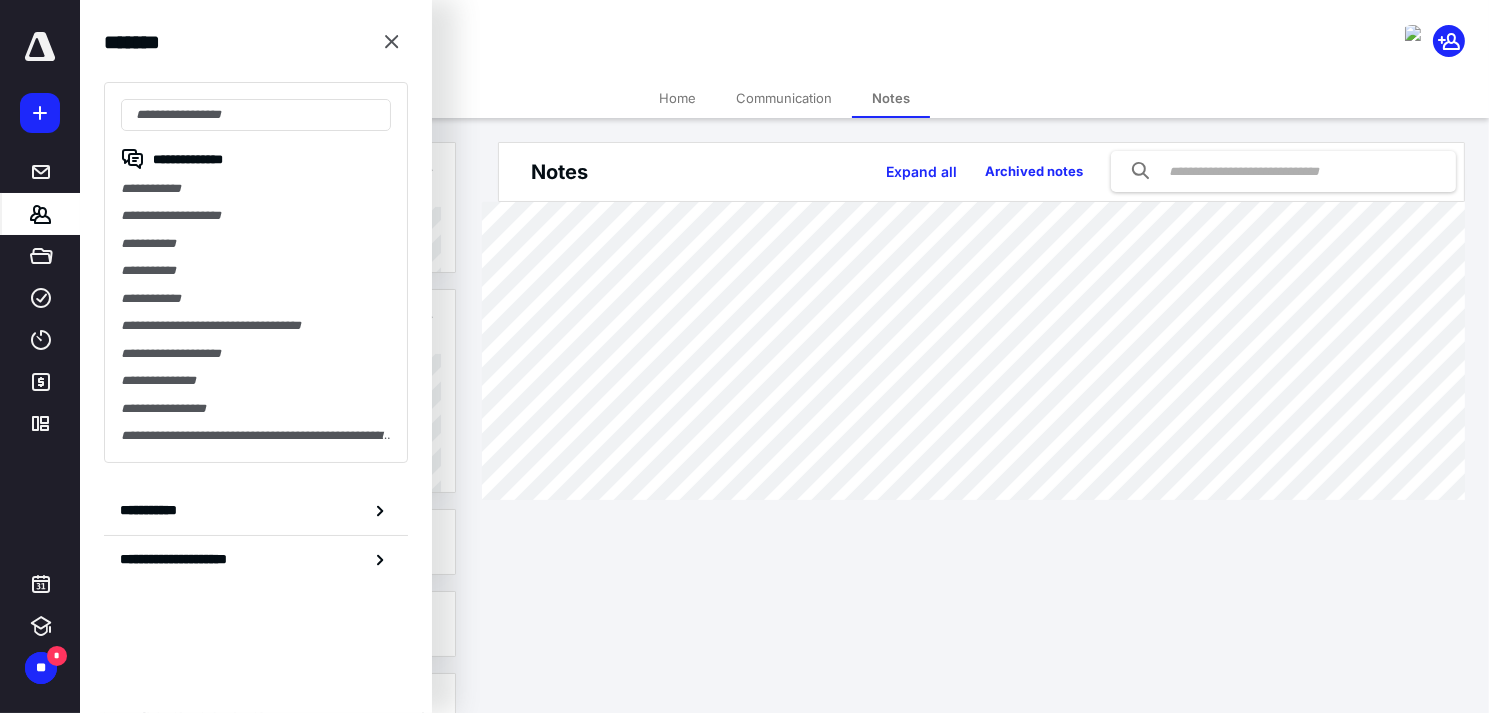 click on "**********" at bounding box center [744, 356] 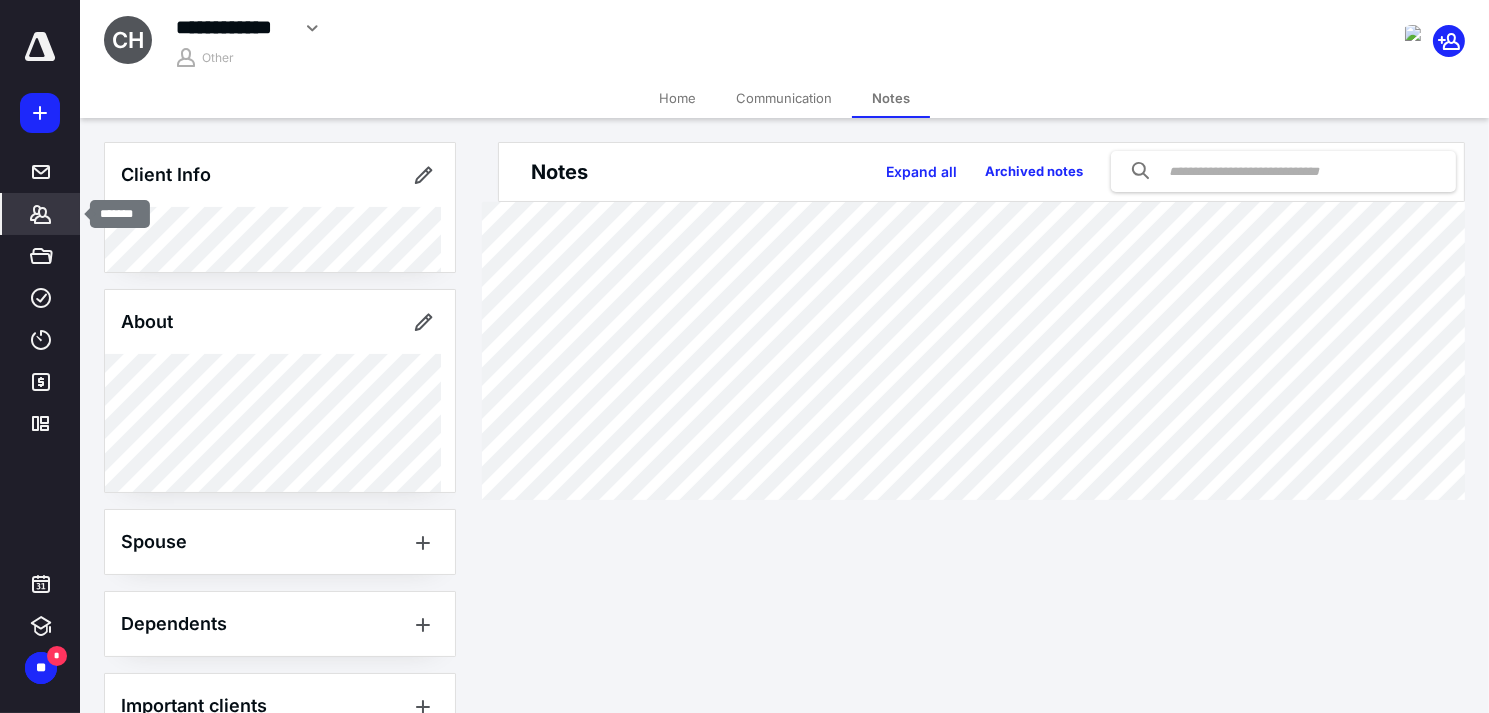 click 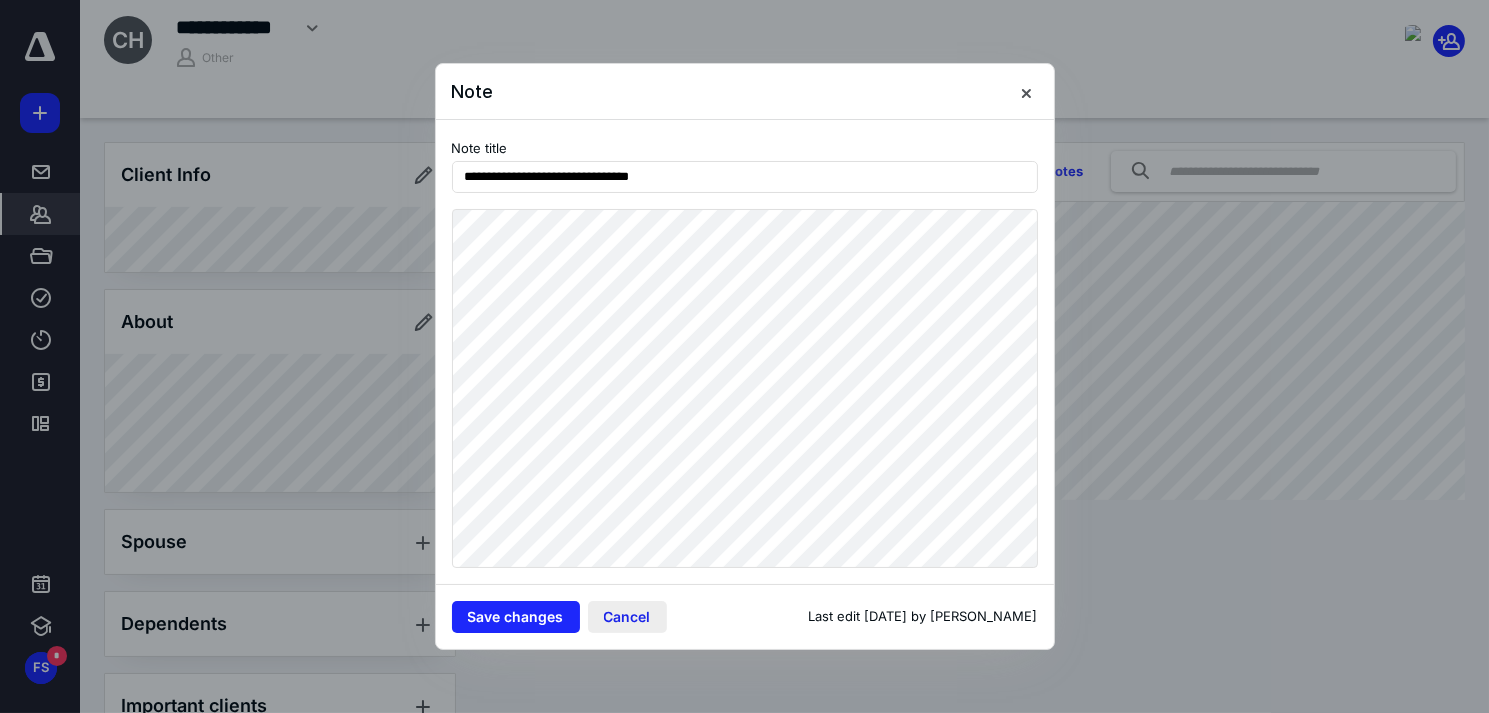 click on "Cancel" at bounding box center [627, 617] 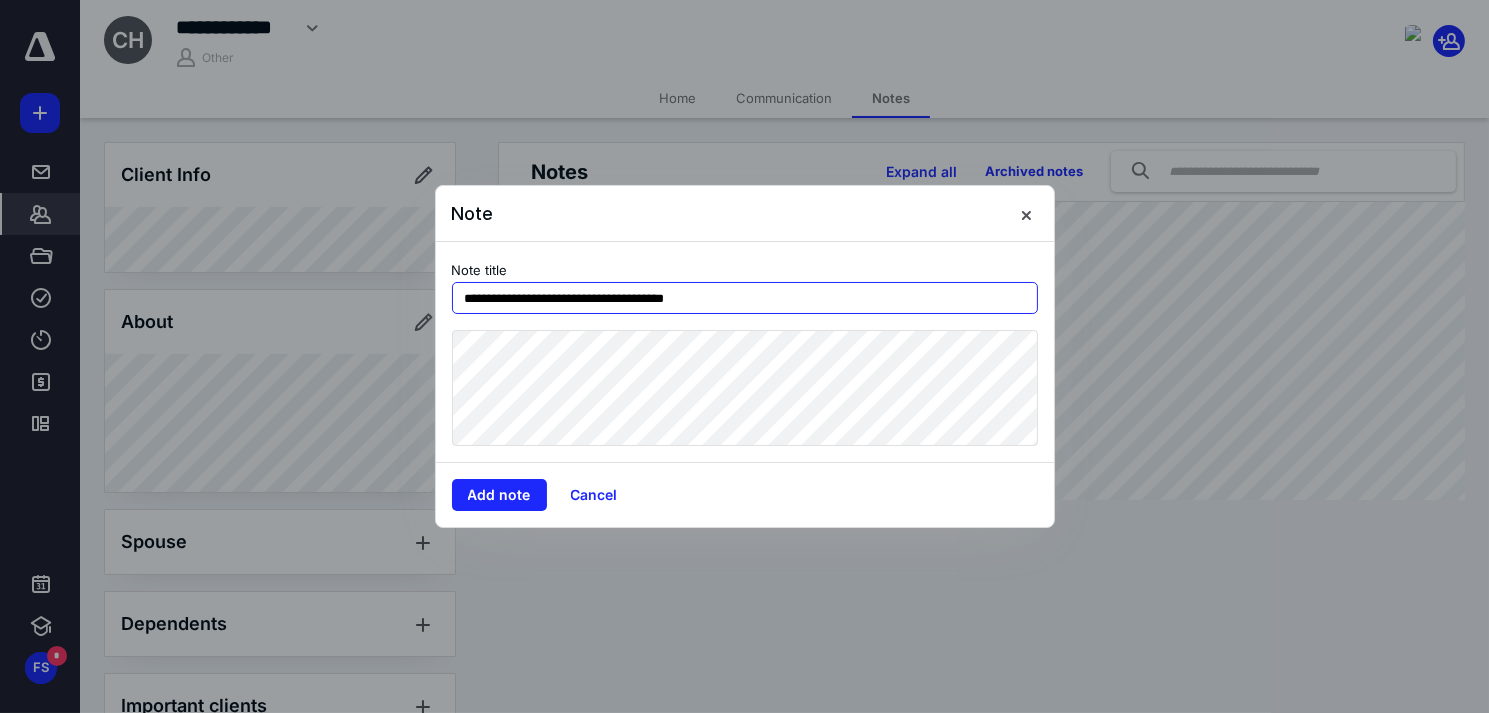 click on "**********" at bounding box center (745, 298) 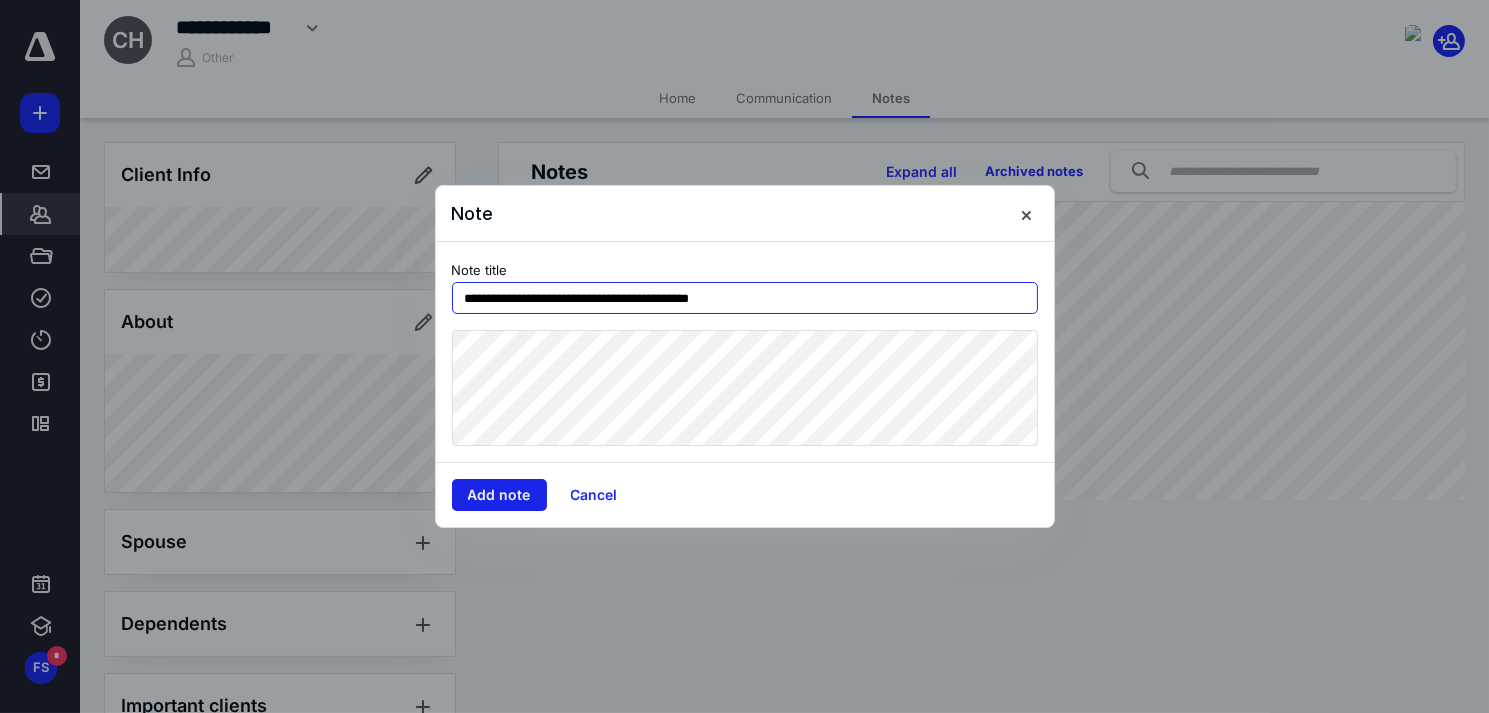 type on "**********" 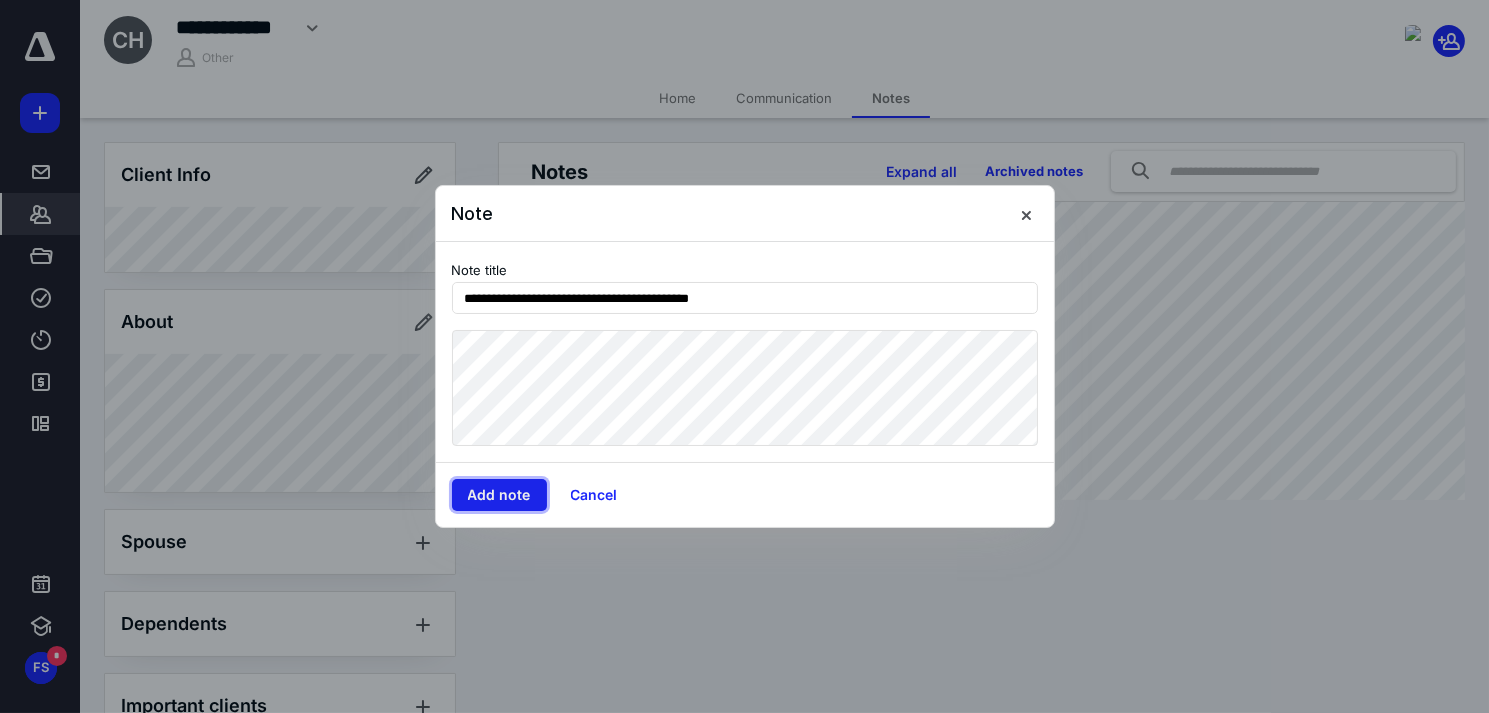 click on "Add note" at bounding box center (499, 495) 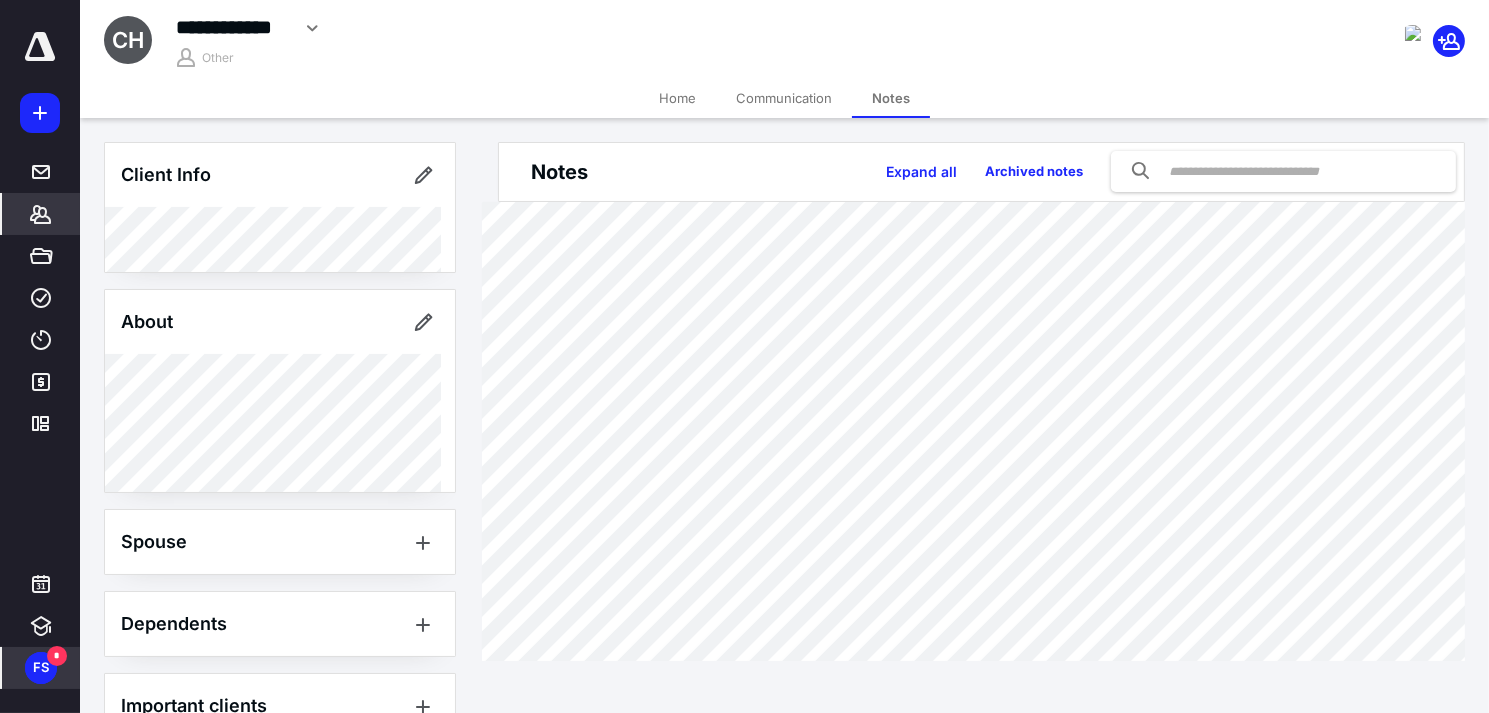 click on "FS" at bounding box center [41, 668] 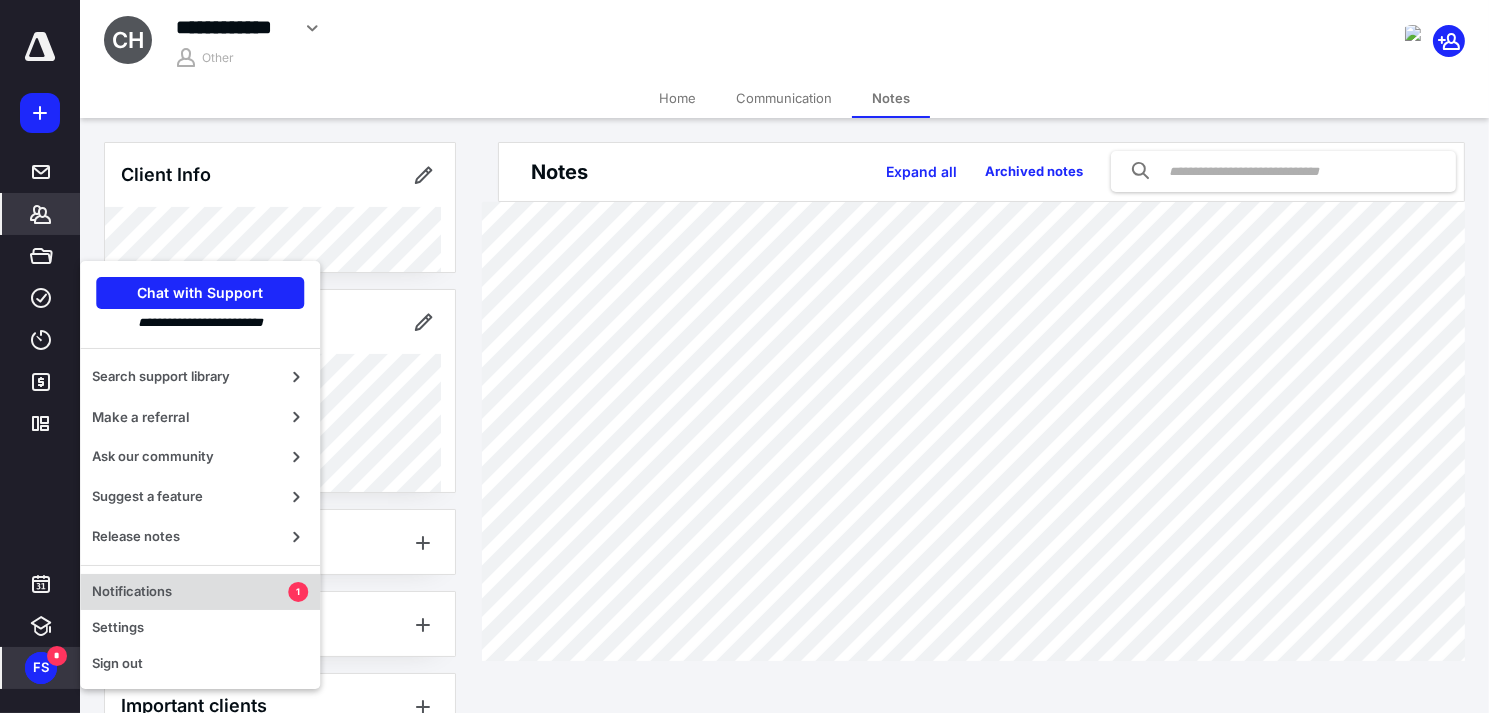 click on "Notifications" at bounding box center (190, 592) 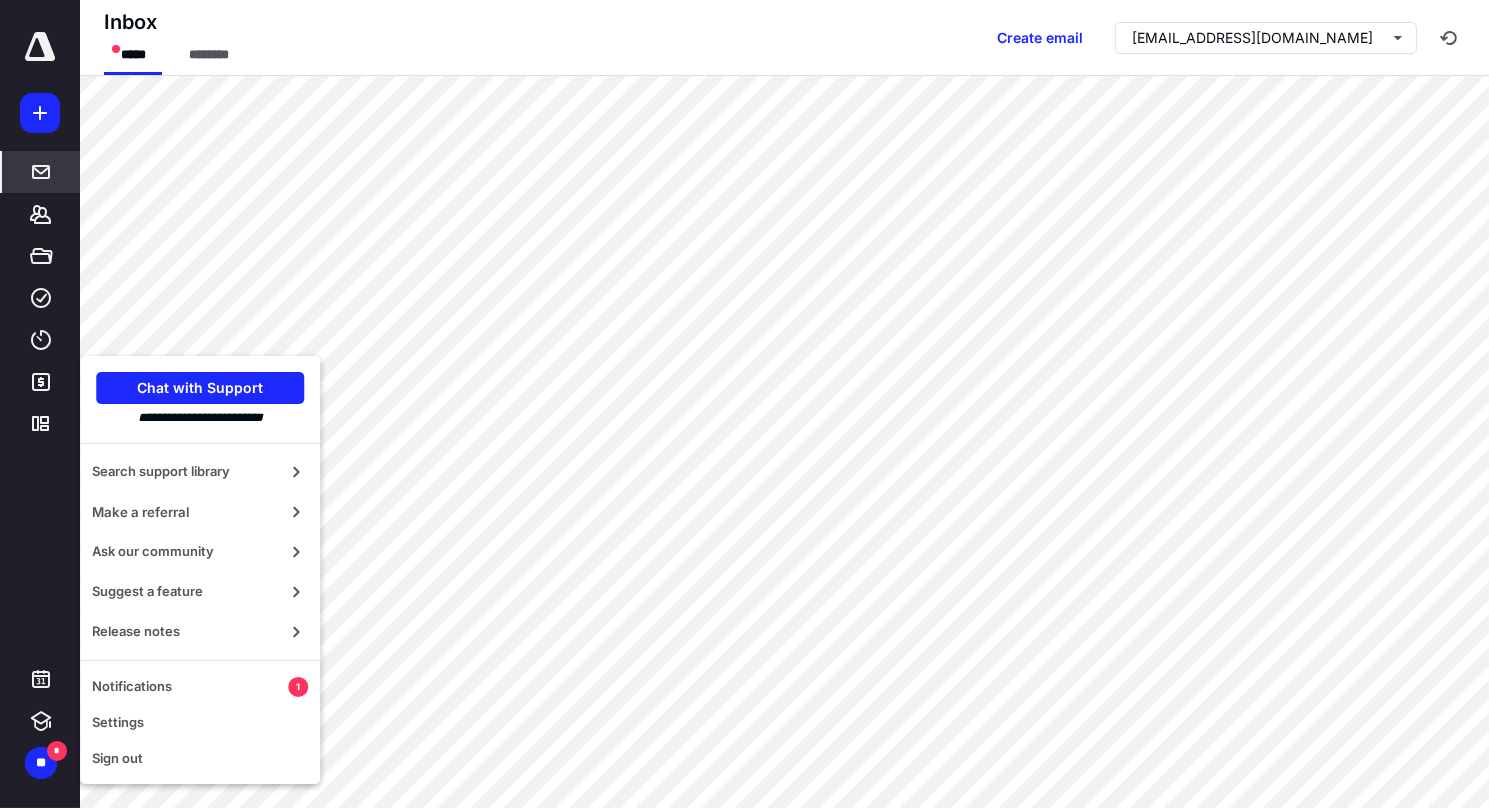 scroll, scrollTop: 0, scrollLeft: 0, axis: both 